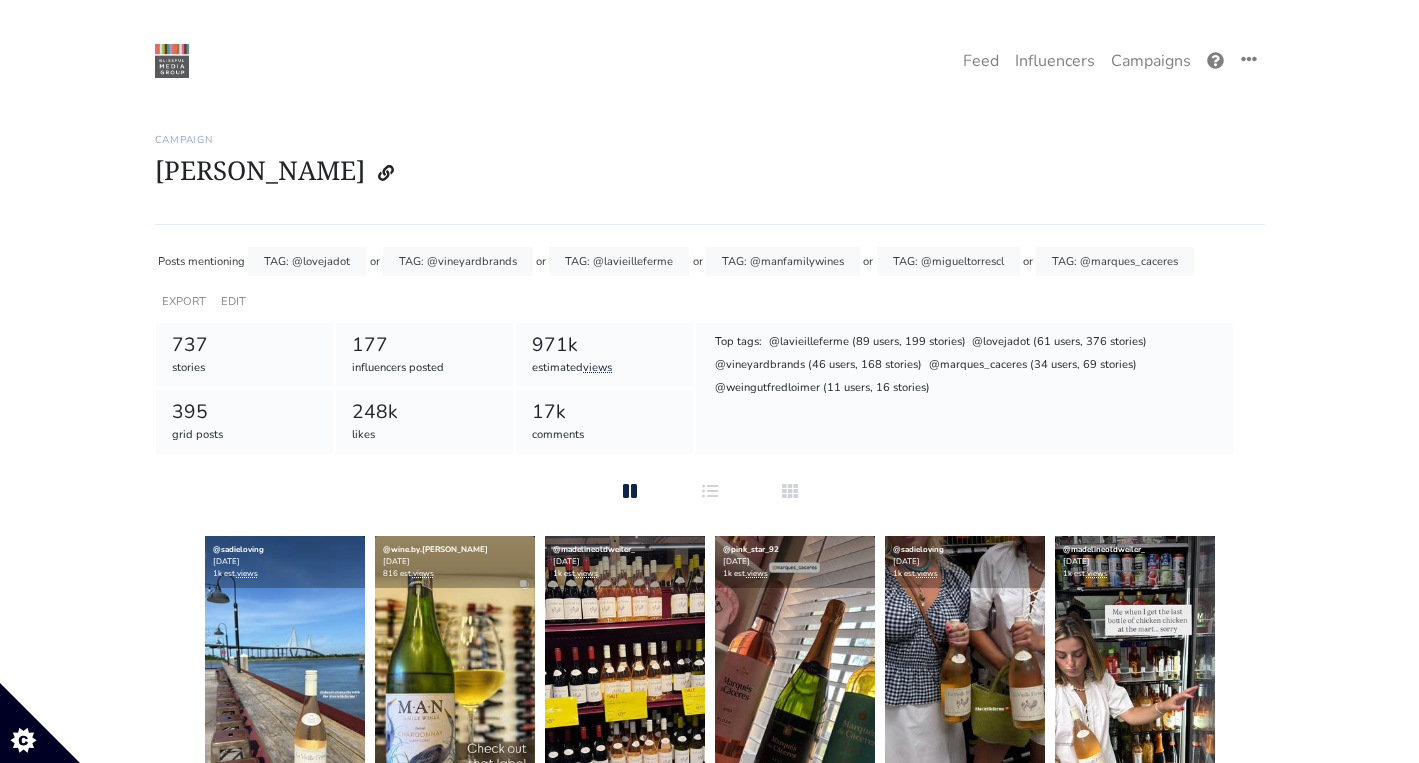 scroll, scrollTop: 0, scrollLeft: 0, axis: both 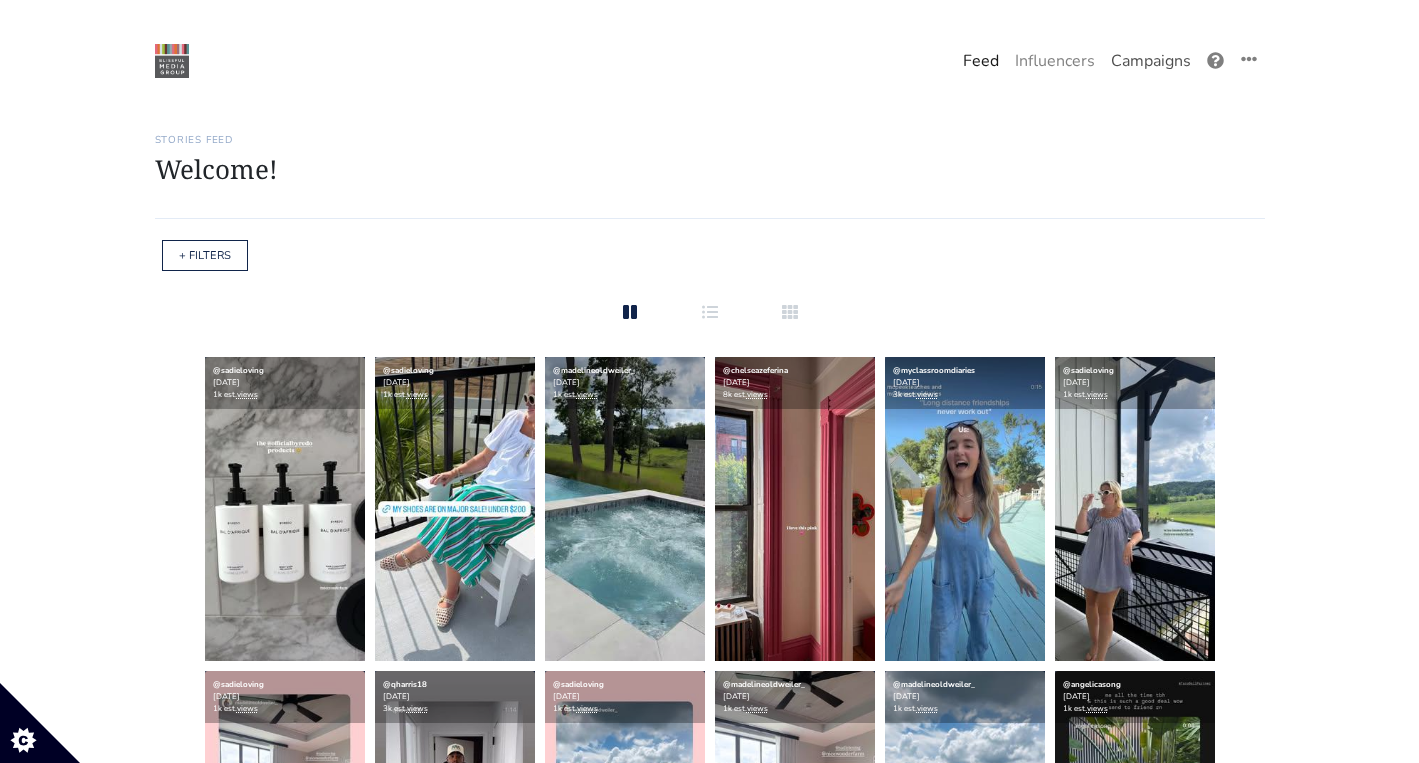 click on "Campaigns" at bounding box center (1151, 61) 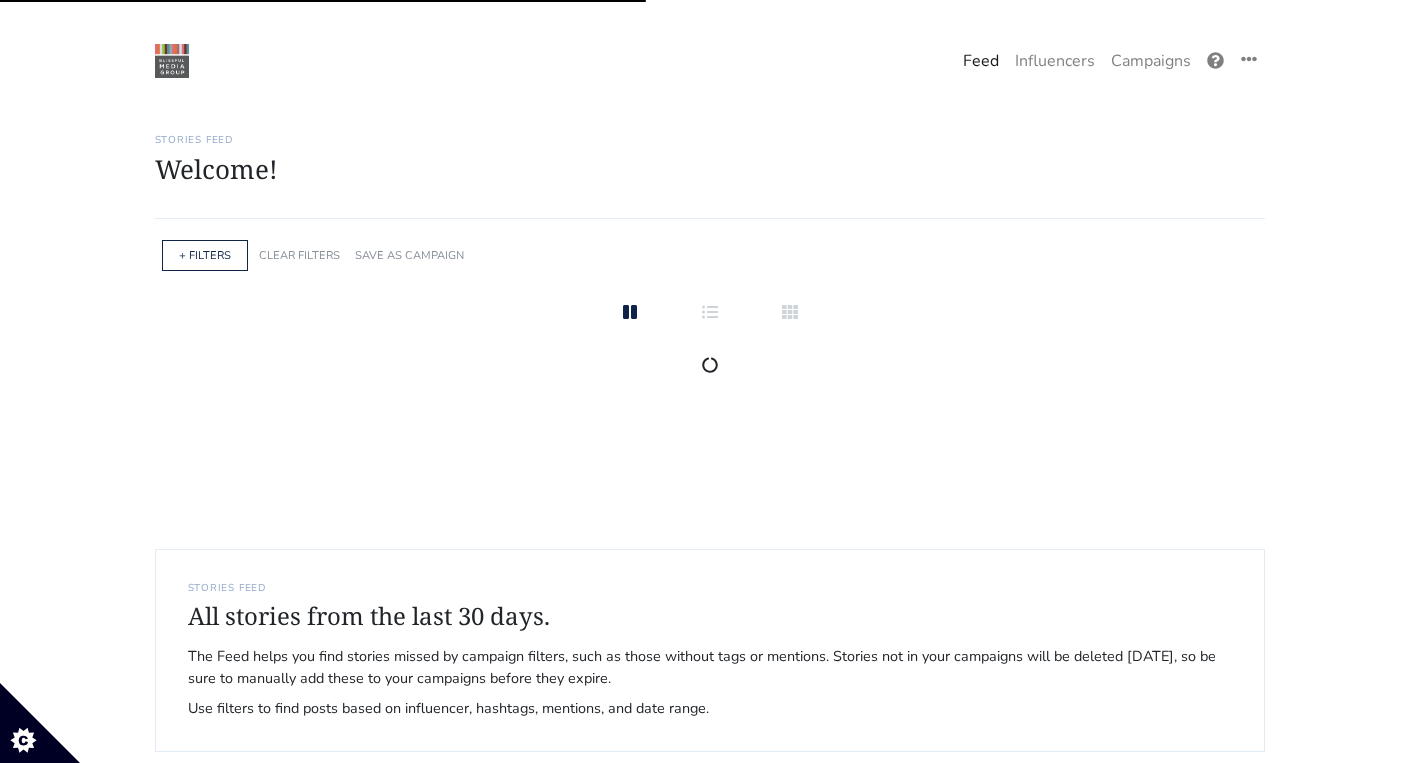 scroll, scrollTop: 0, scrollLeft: 0, axis: both 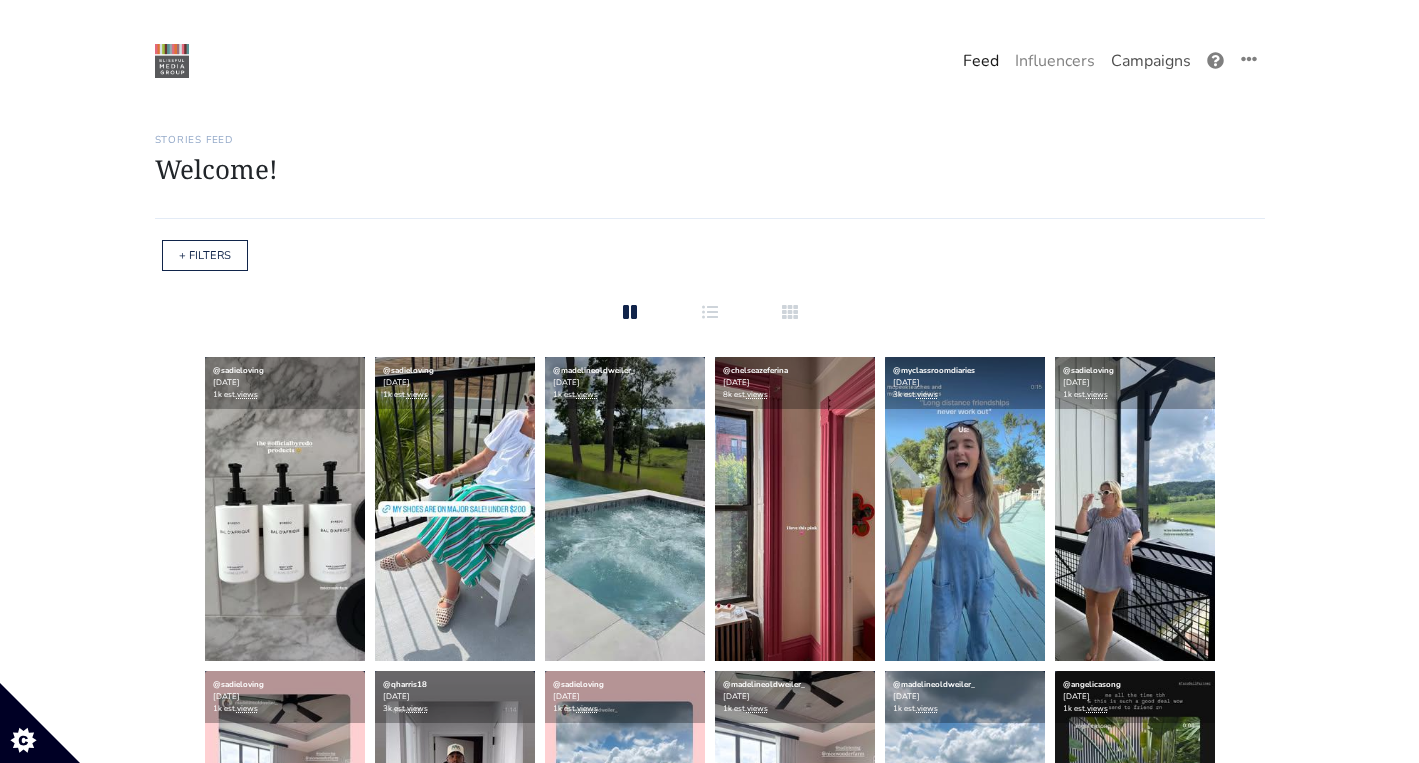 click on "Campaigns" at bounding box center [1151, 61] 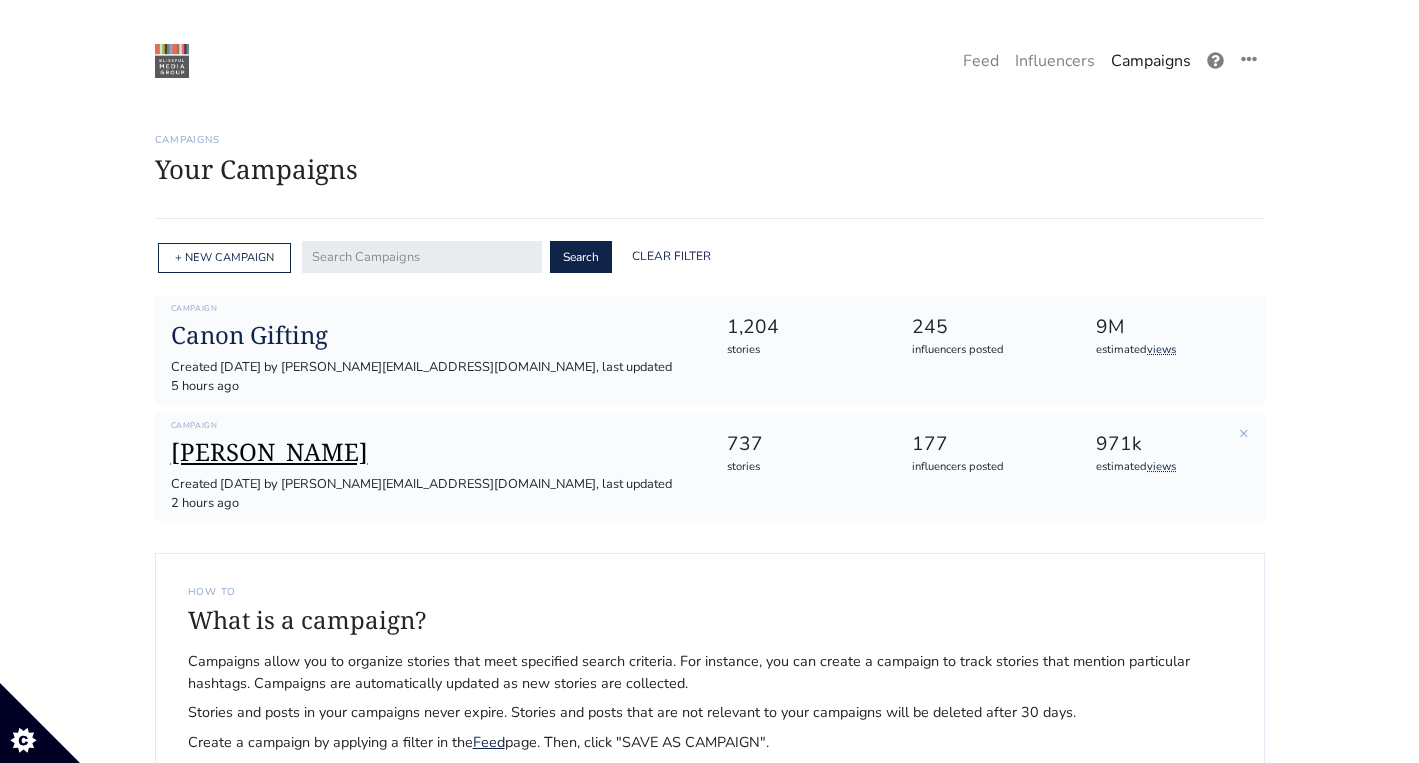 click on "[PERSON_NAME]" at bounding box center (433, 452) 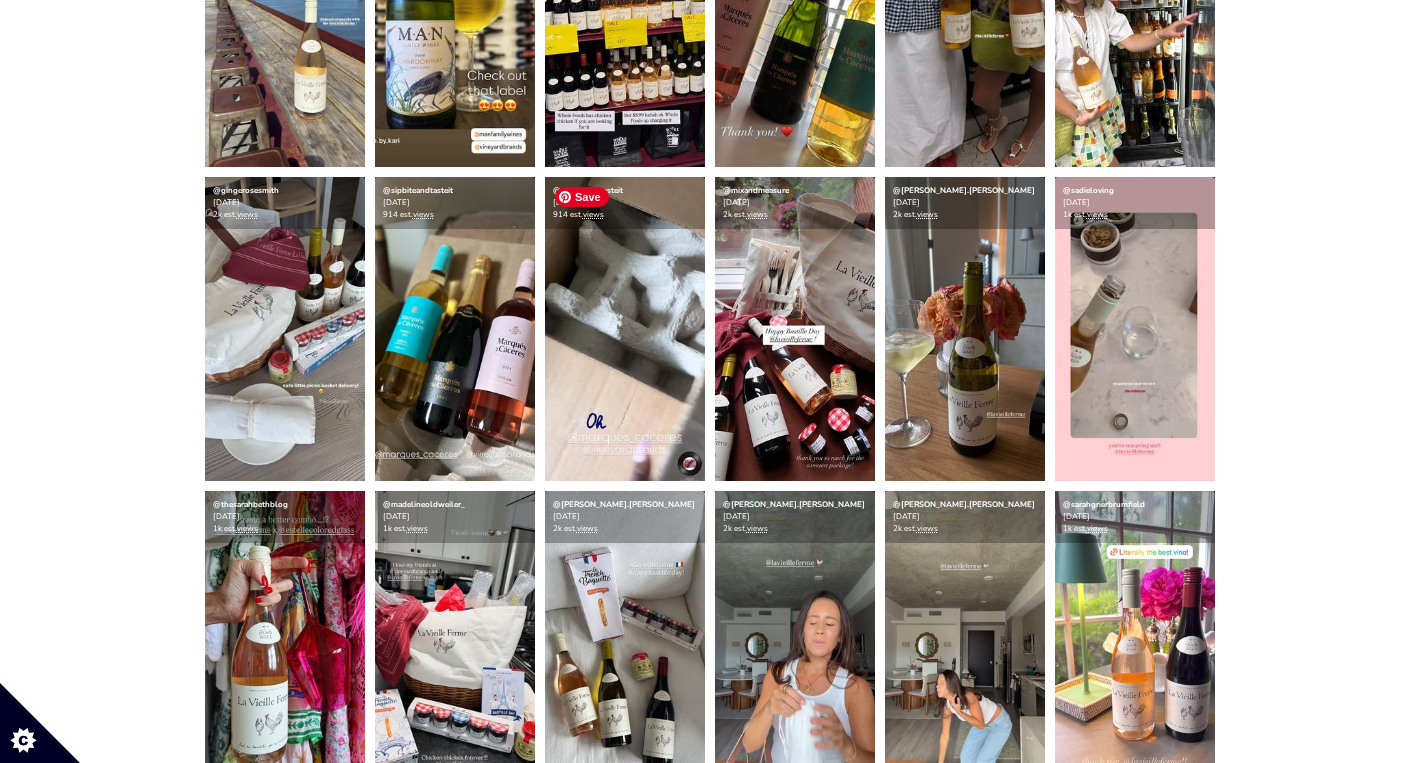 scroll, scrollTop: 354, scrollLeft: 0, axis: vertical 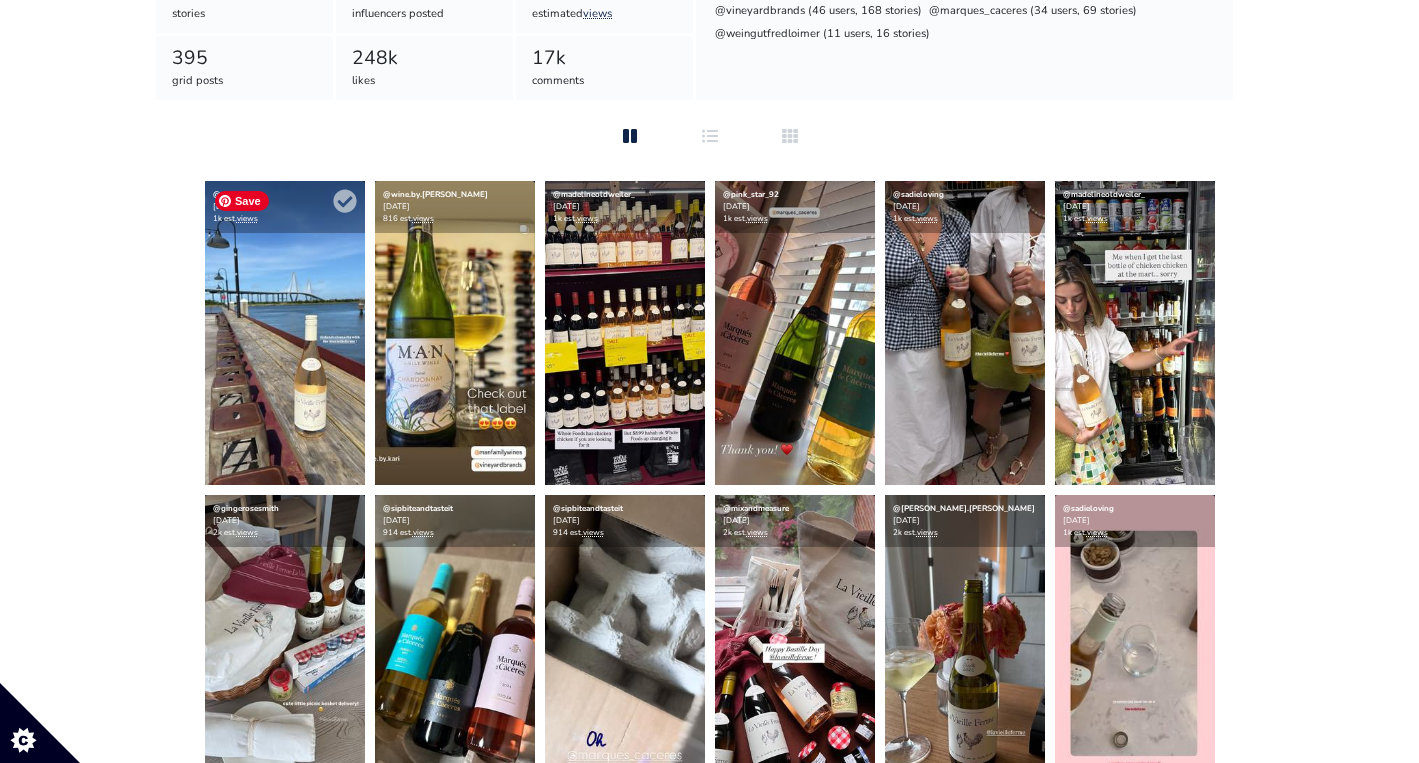 click at bounding box center [285, 333] 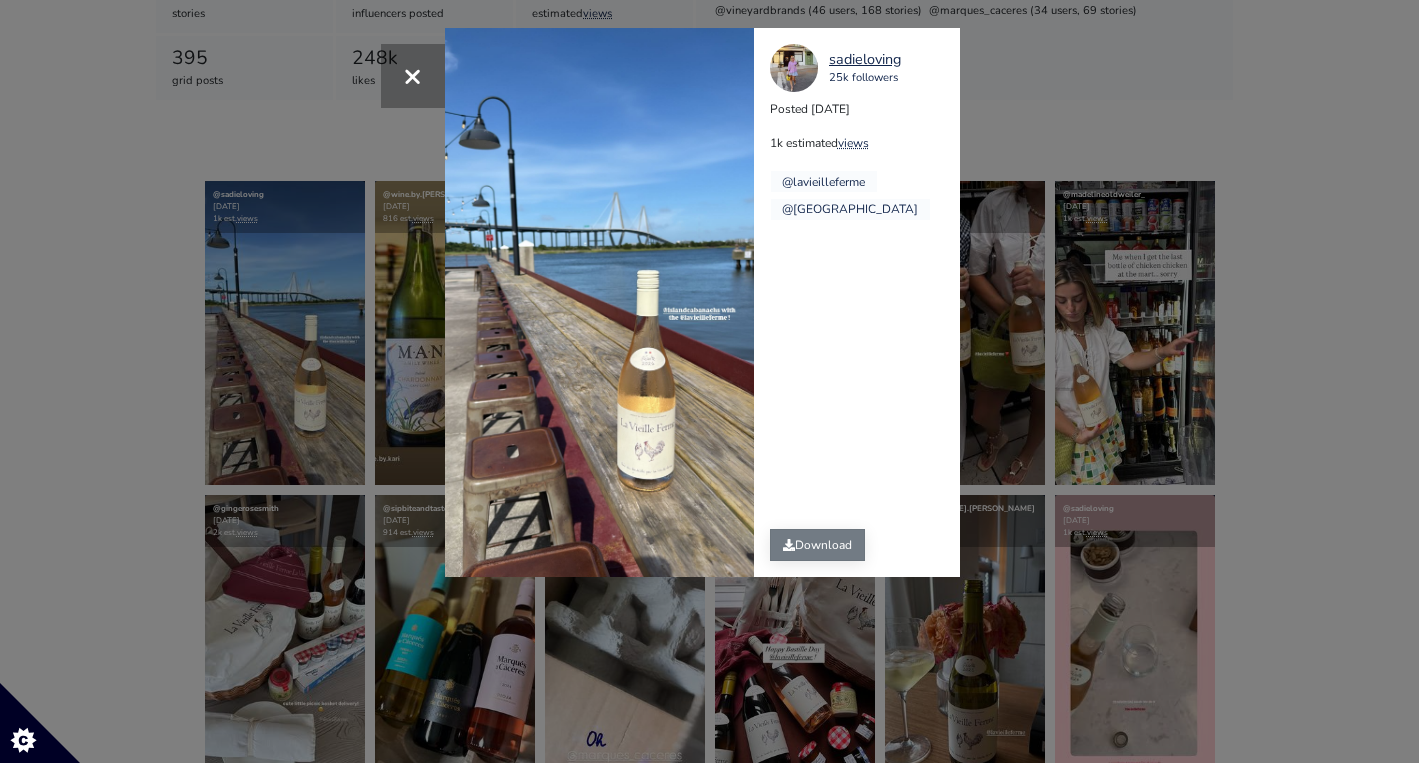 click on "Download" at bounding box center (817, 545) 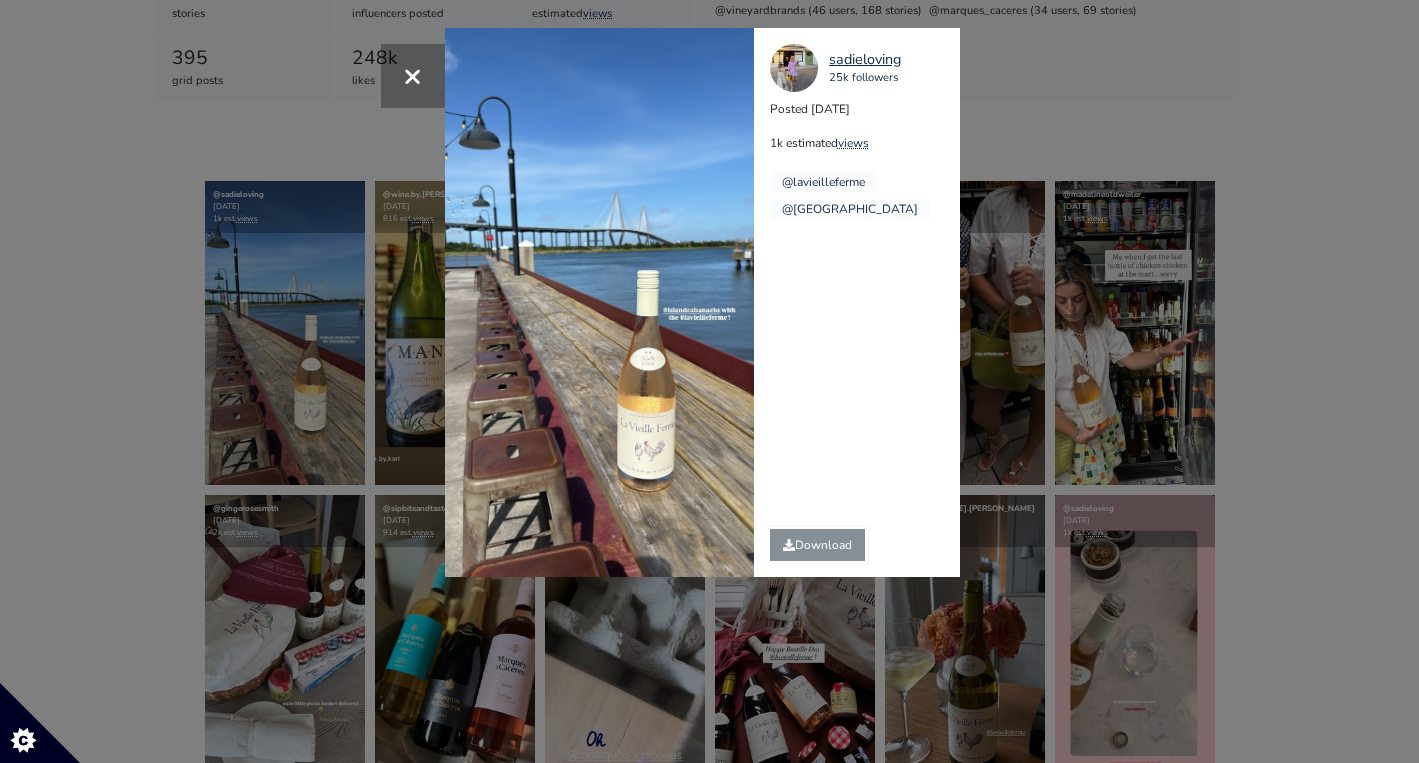 click on "×
sadieloving
25k followers
Posted [DATE]
1k
estimated
views
@lavieilleferme @[GEOGRAPHIC_DATA]" at bounding box center [709, 381] 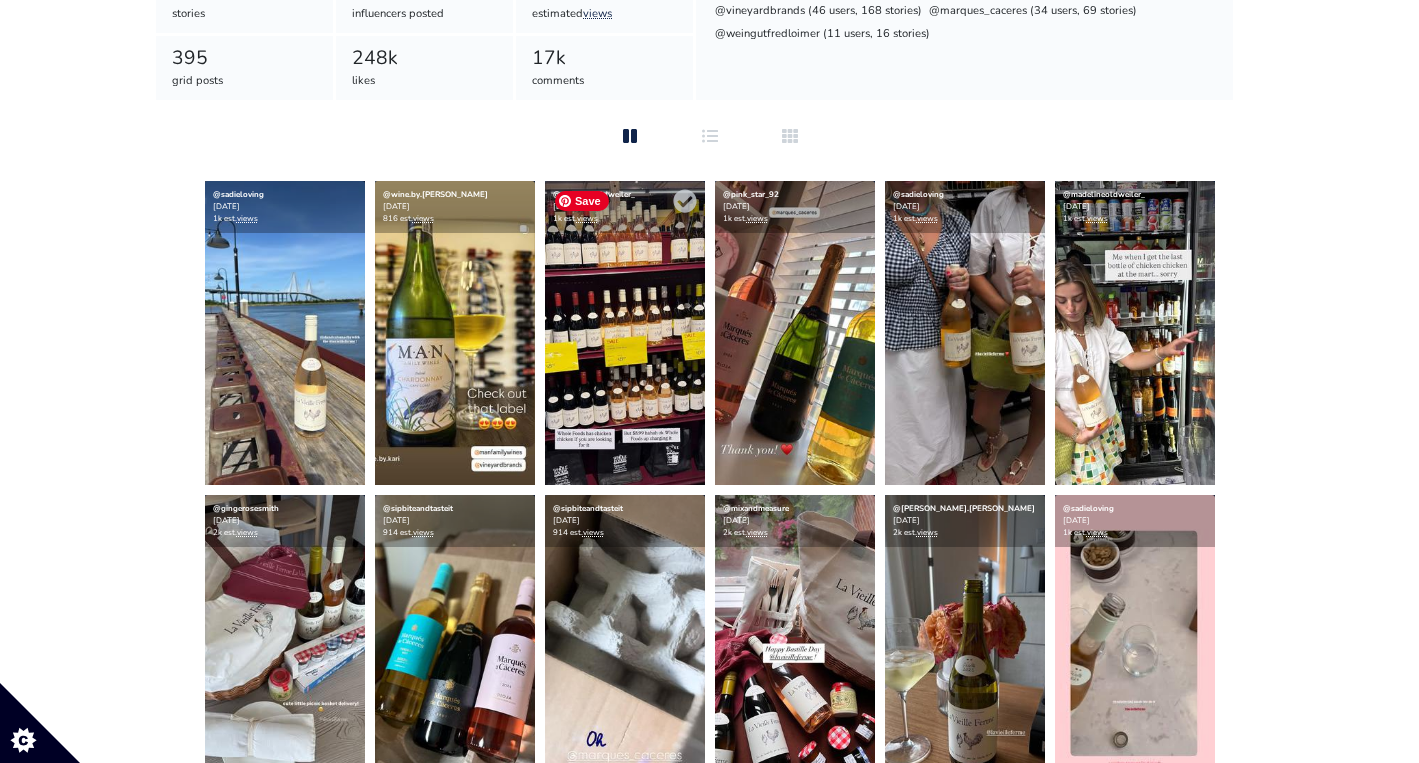 click at bounding box center [625, 333] 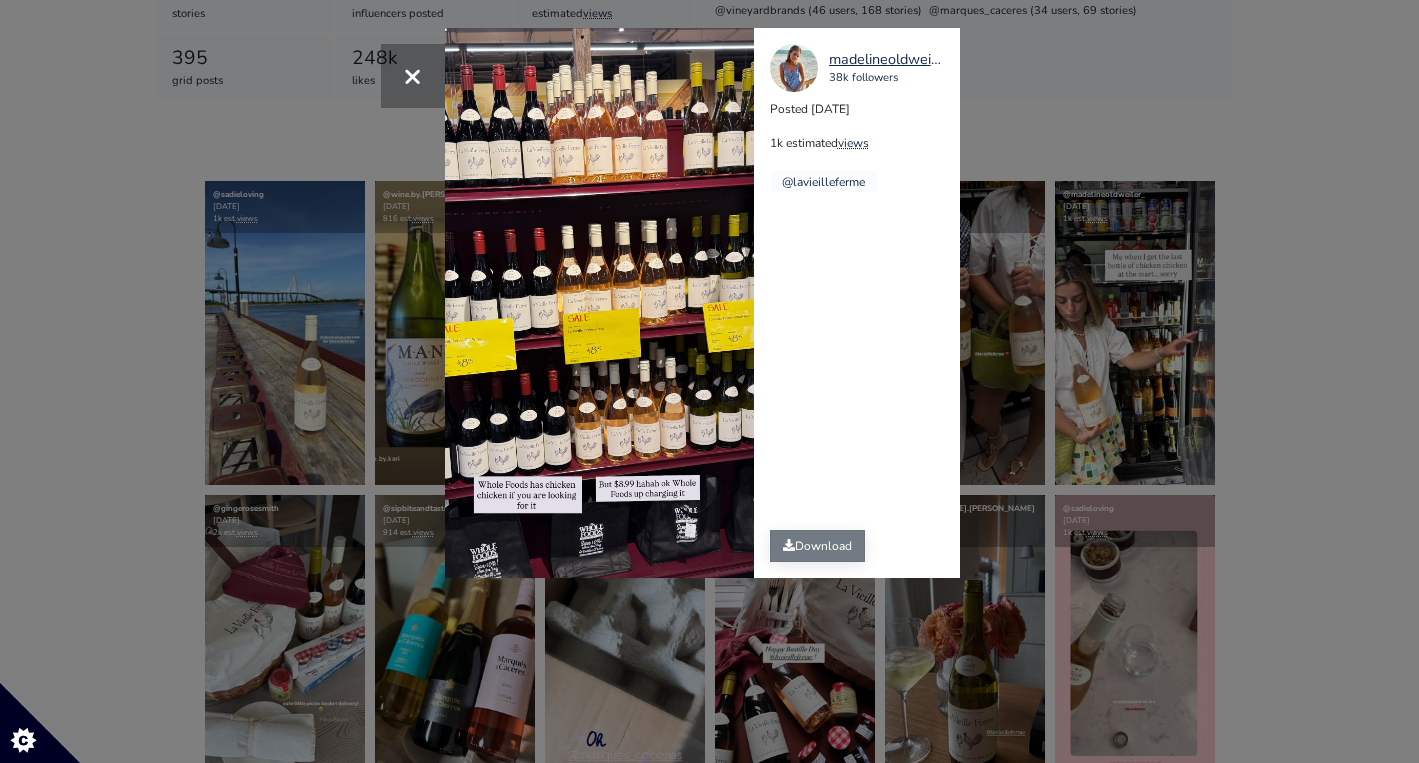 click on "Download" at bounding box center [817, 546] 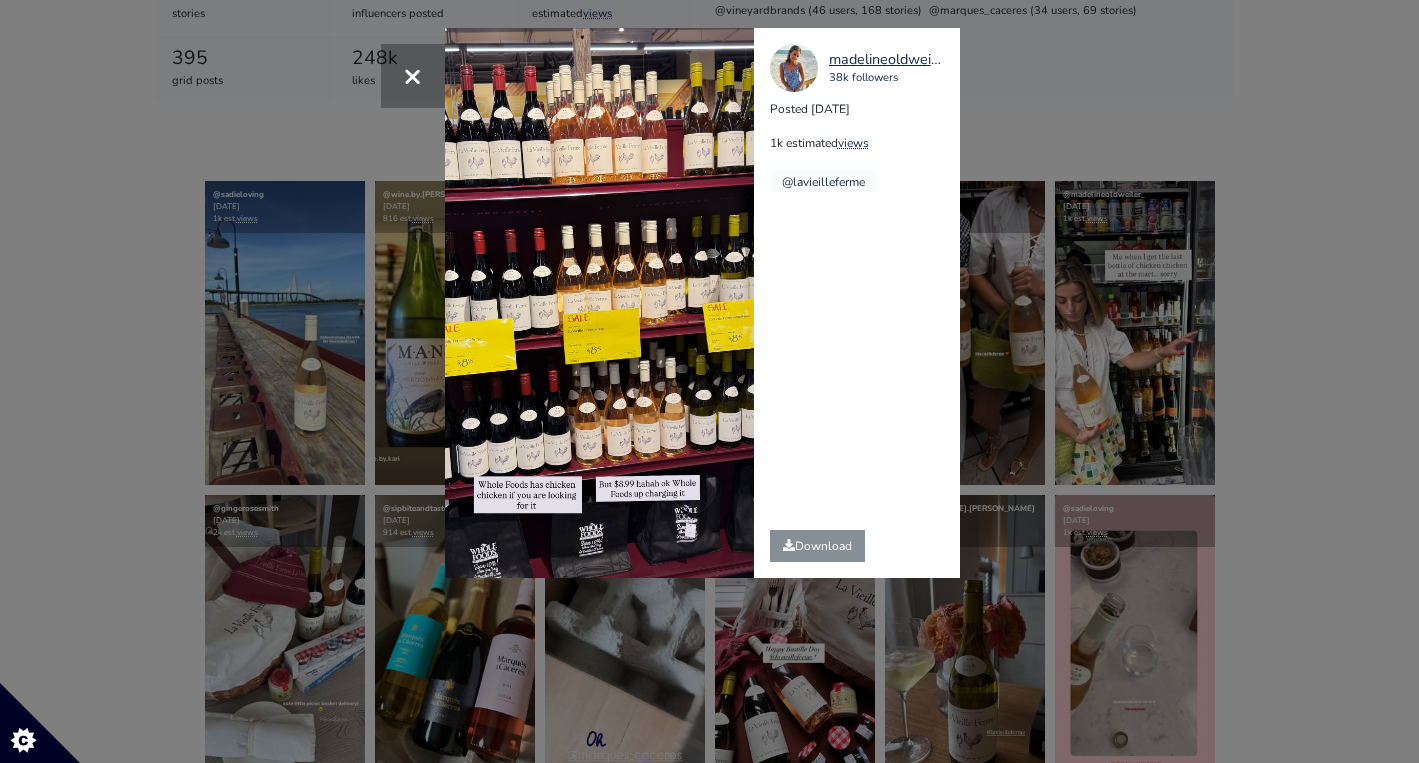click on "×
madelineoldweiler_
38k followers
Posted [DATE]
1k
estimated
views
@lavieilleferme" at bounding box center (709, 381) 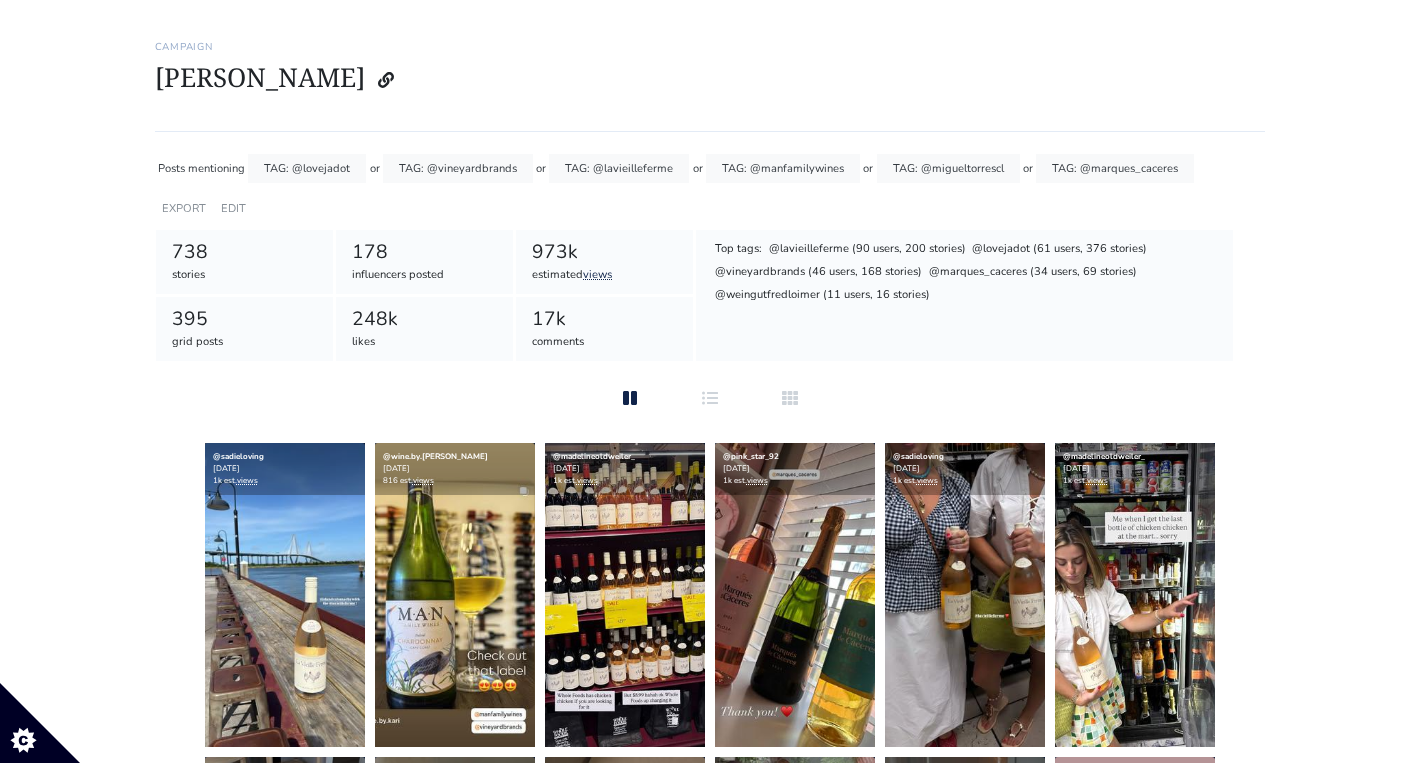 scroll, scrollTop: 0, scrollLeft: 0, axis: both 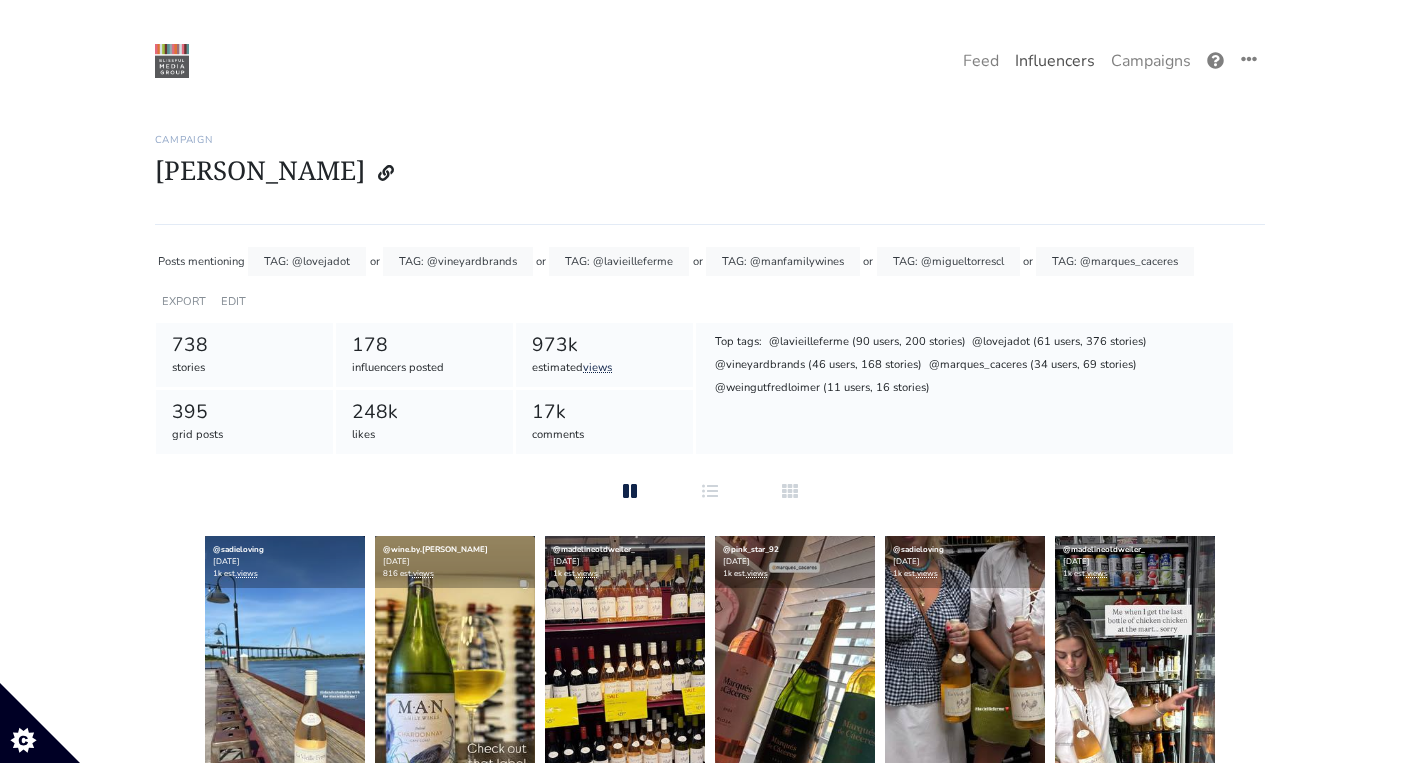 click on "Influencers" at bounding box center [1055, 61] 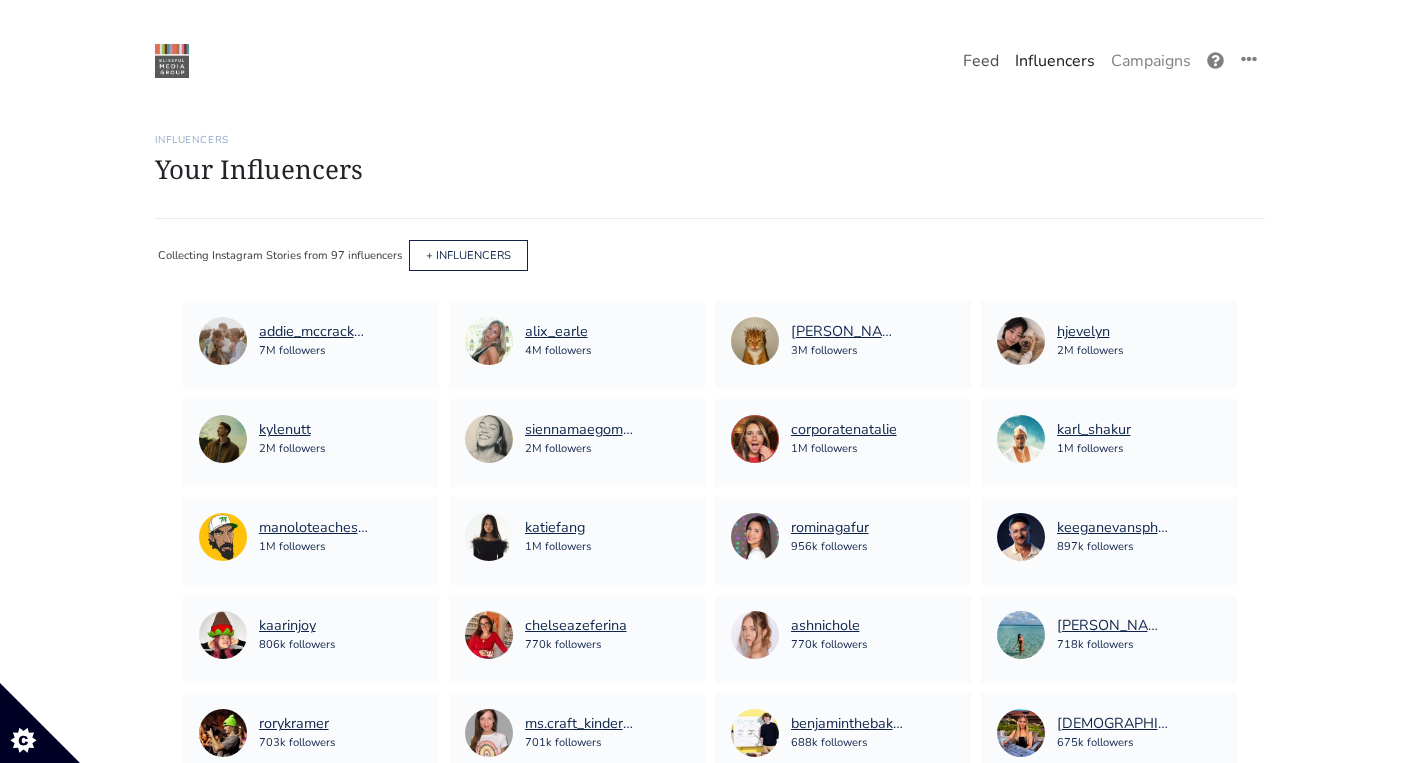 click on "Feed" at bounding box center [981, 61] 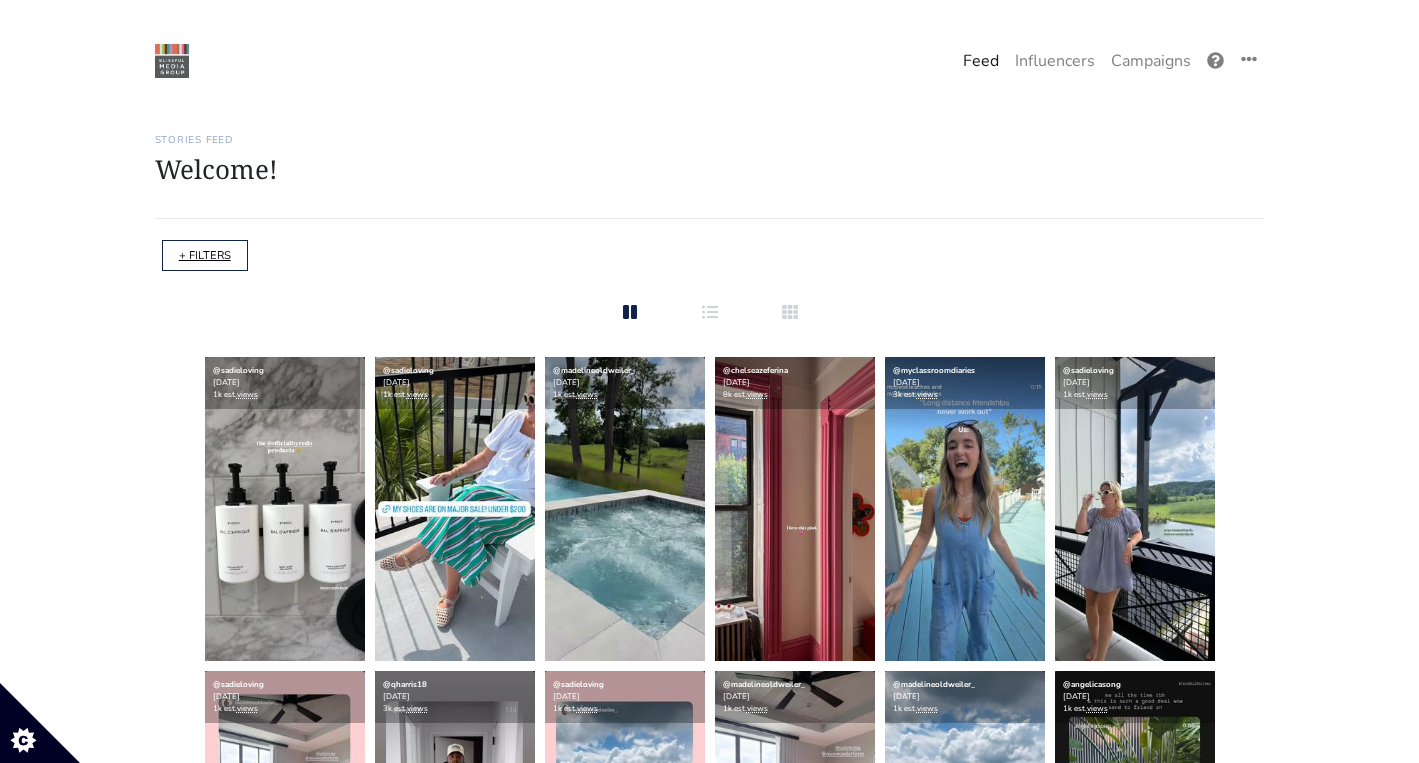 click on "+ FILTERS" at bounding box center (205, 255) 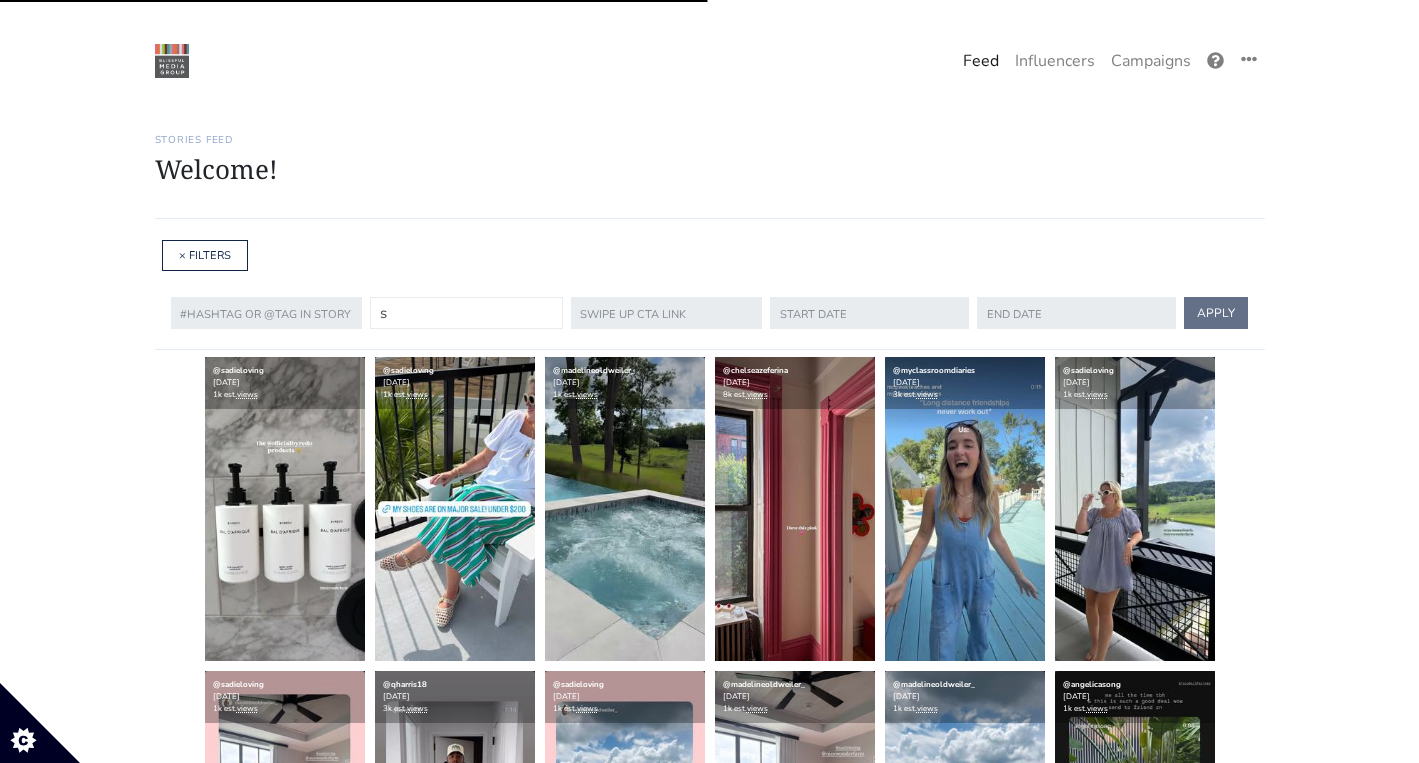 click on "s" at bounding box center (466, 313) 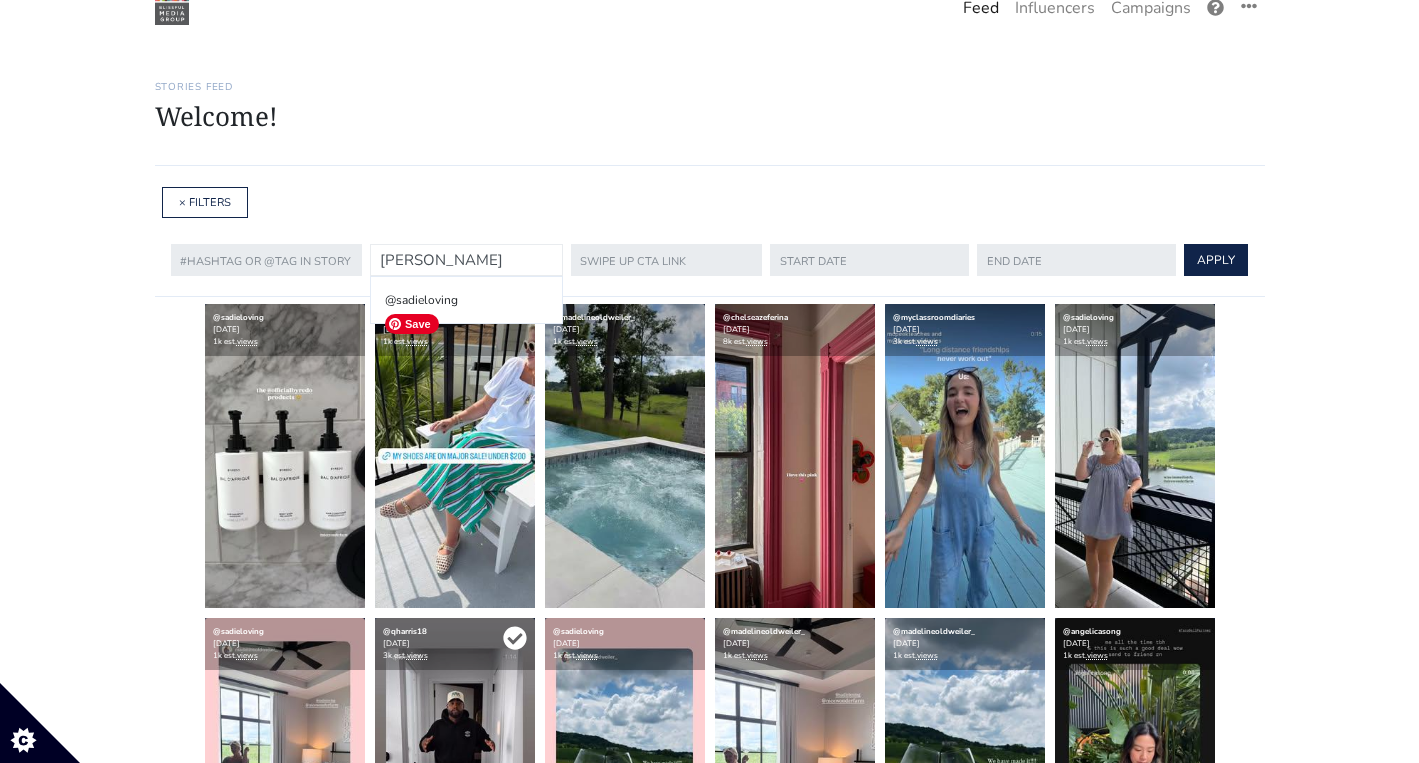 scroll, scrollTop: 0, scrollLeft: 0, axis: both 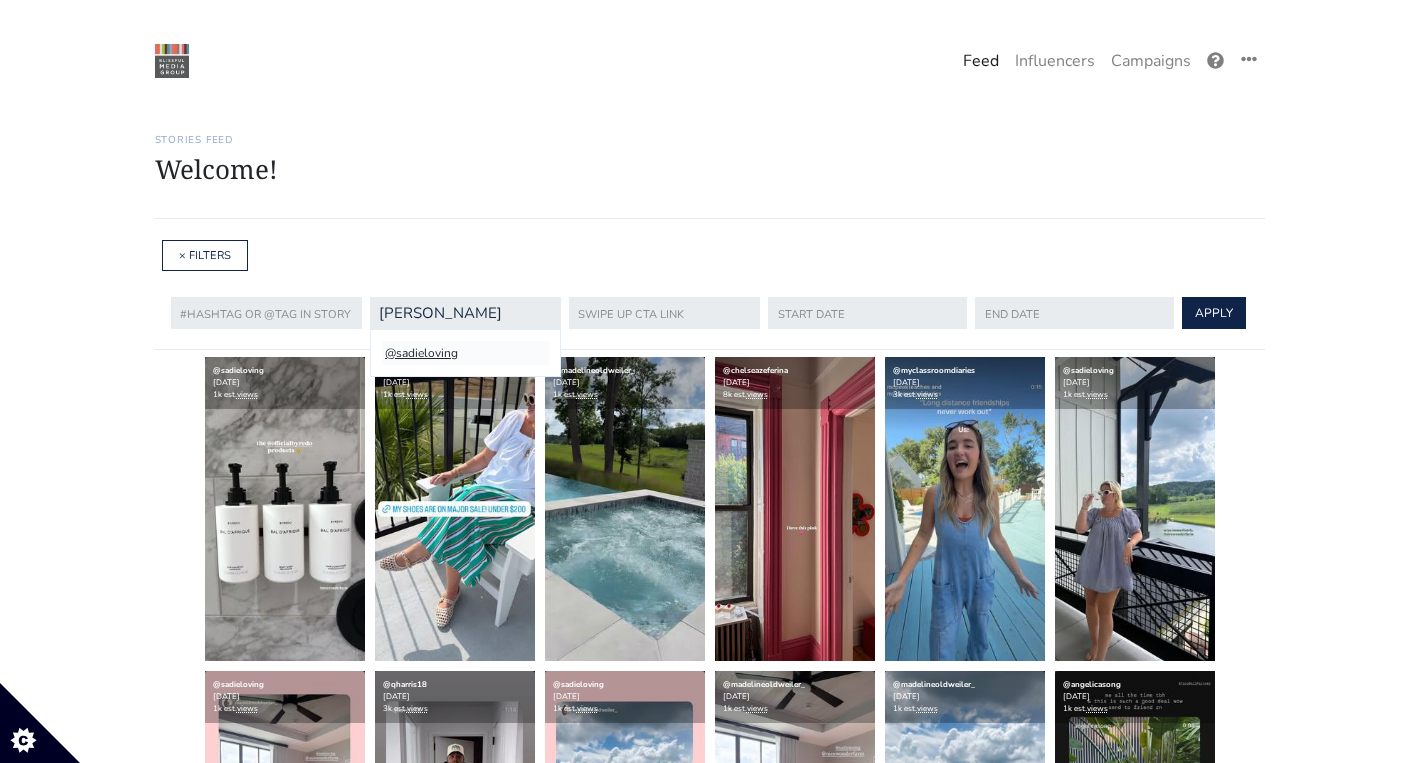 click on "@sadieloving" at bounding box center (465, 353) 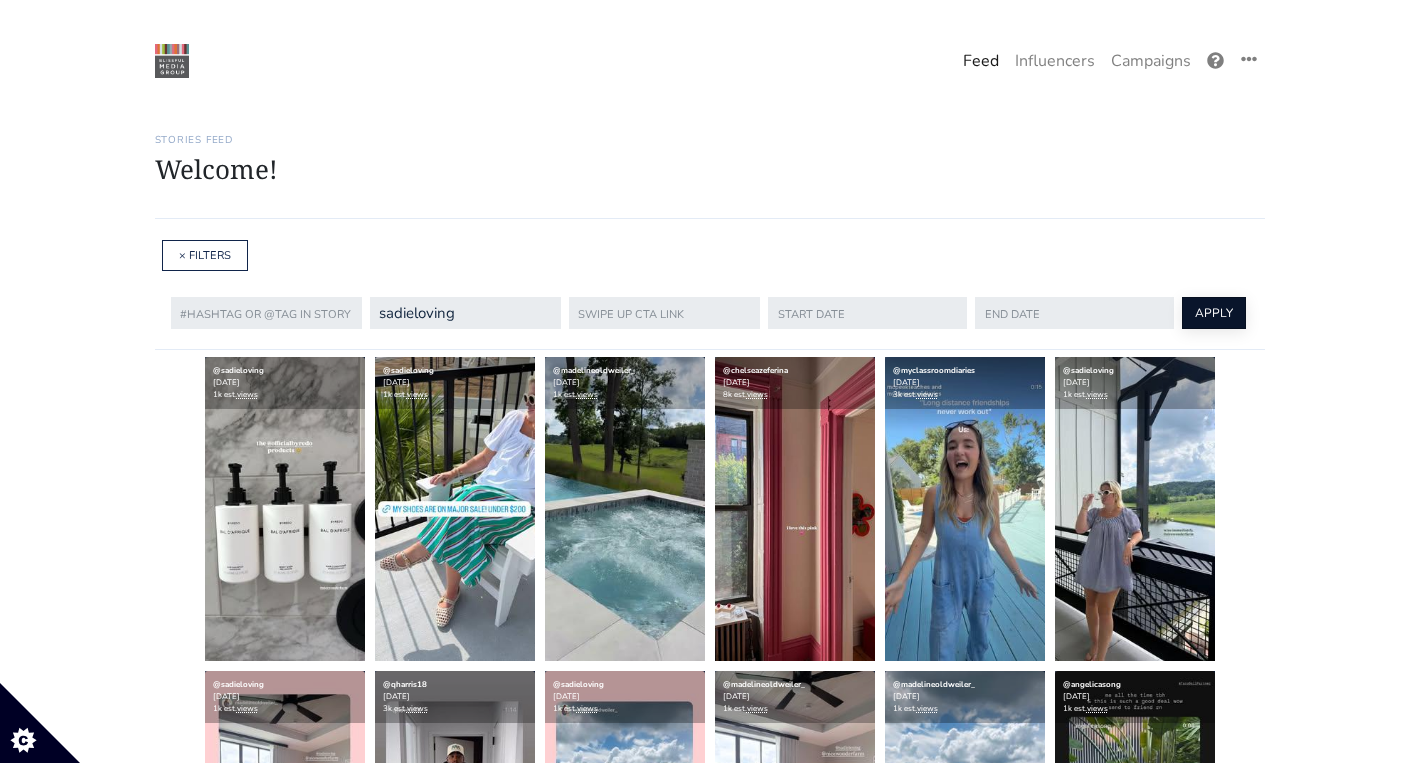 click on "APPLY" at bounding box center [1214, 313] 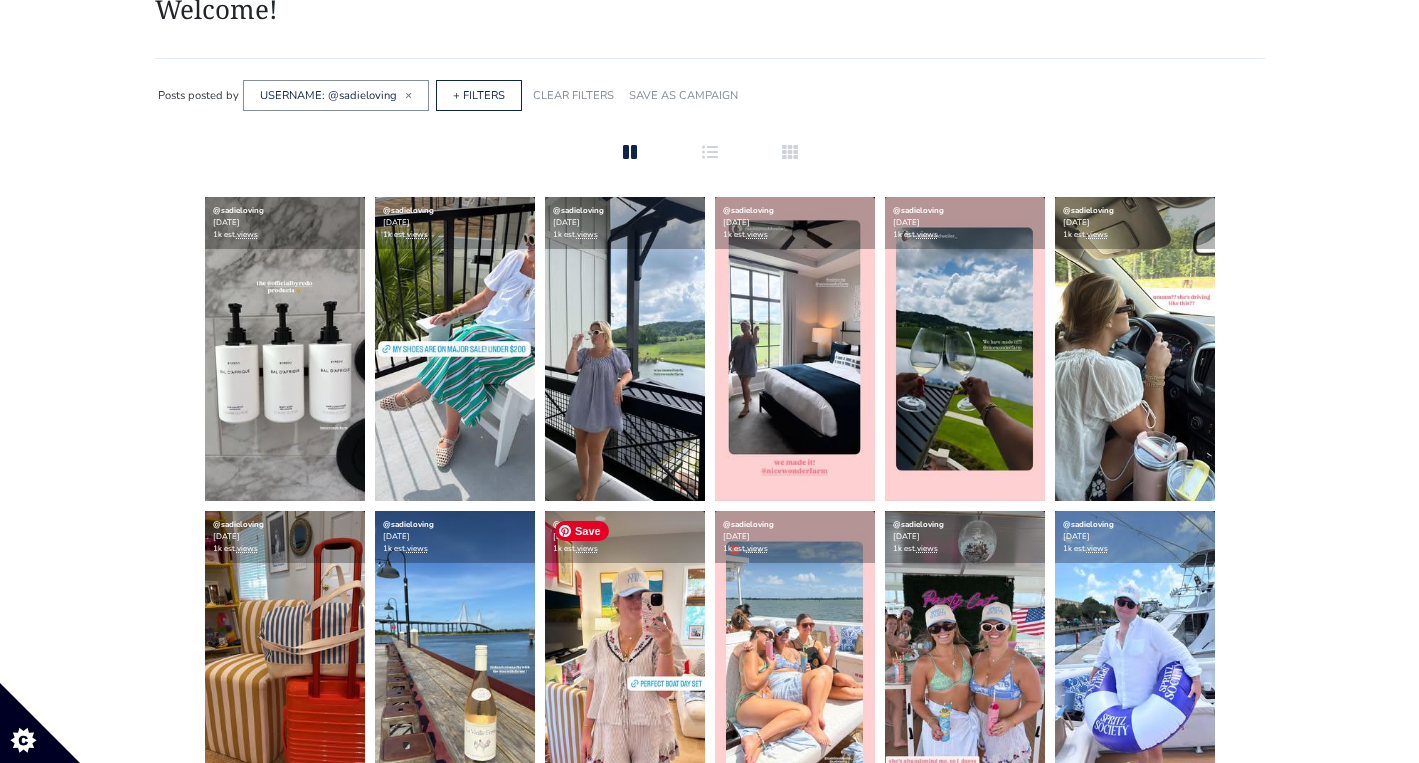 scroll, scrollTop: 0, scrollLeft: 0, axis: both 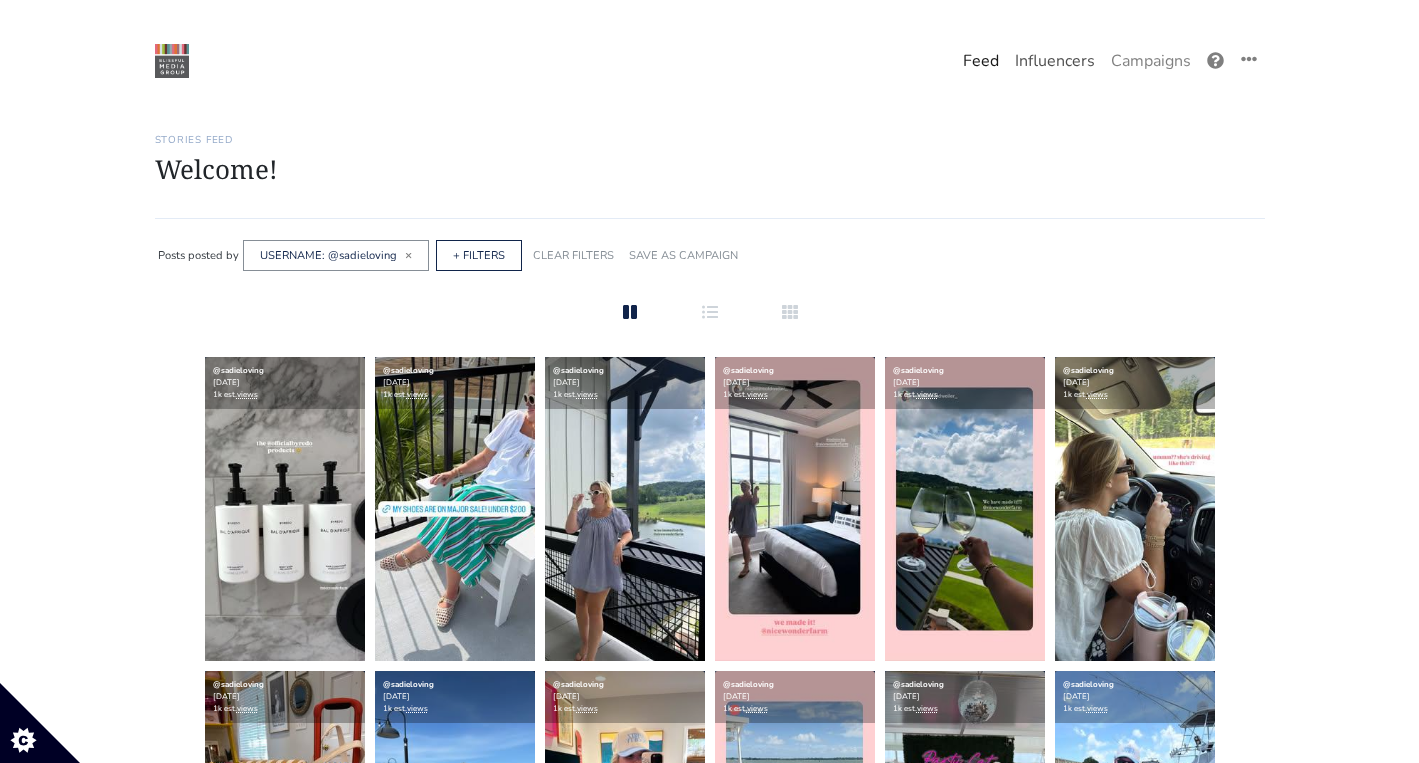 click on "Influencers" at bounding box center [1055, 61] 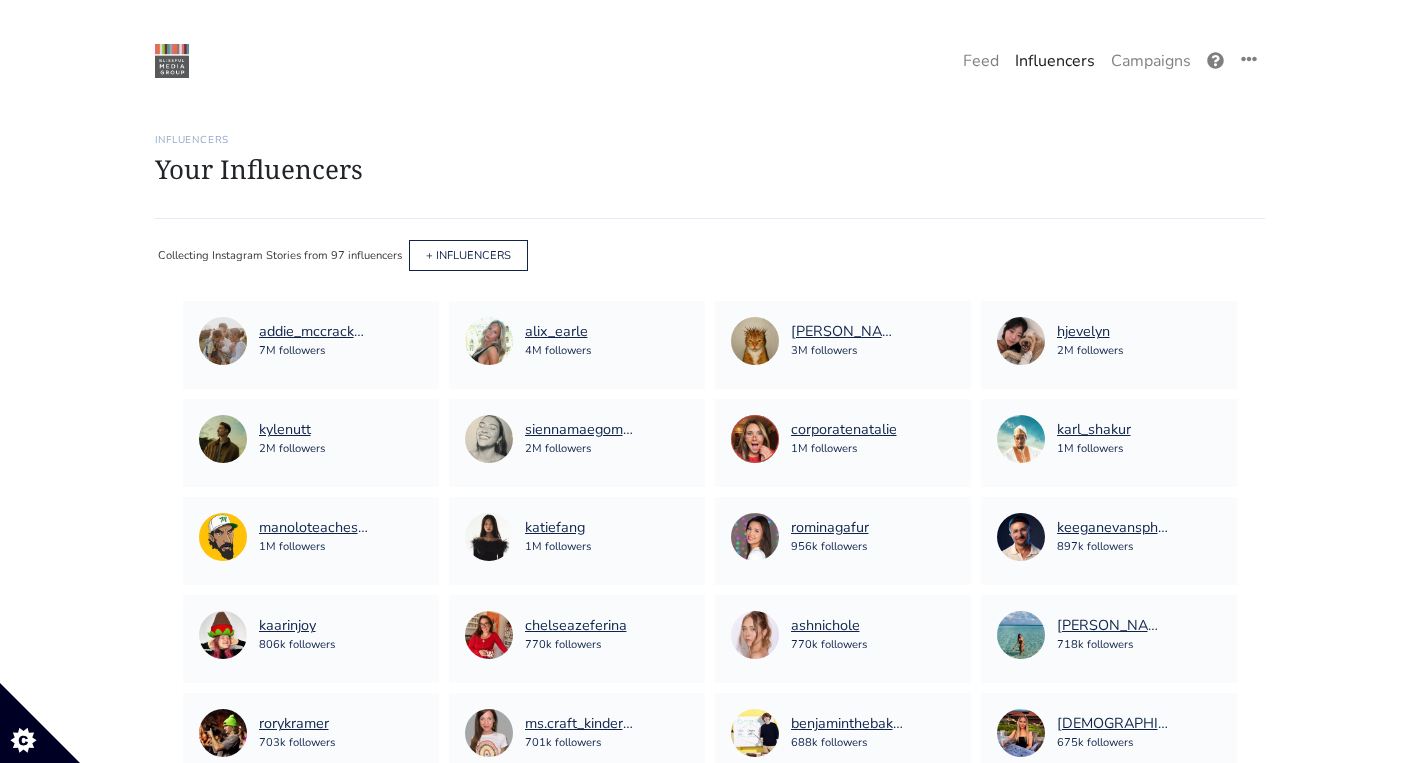 click on "+ INFLUENCERS" at bounding box center (468, 255) 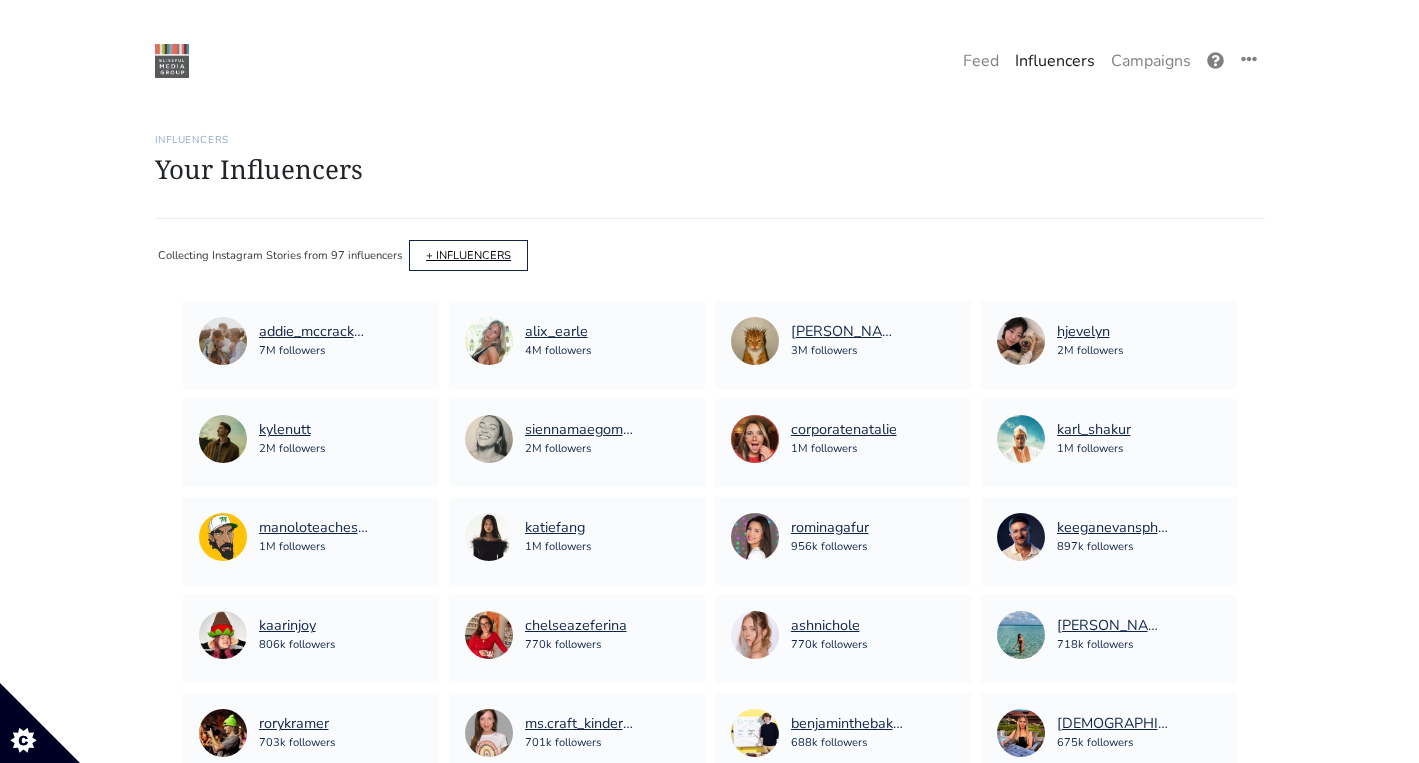 click on "+ INFLUENCERS" at bounding box center [468, 255] 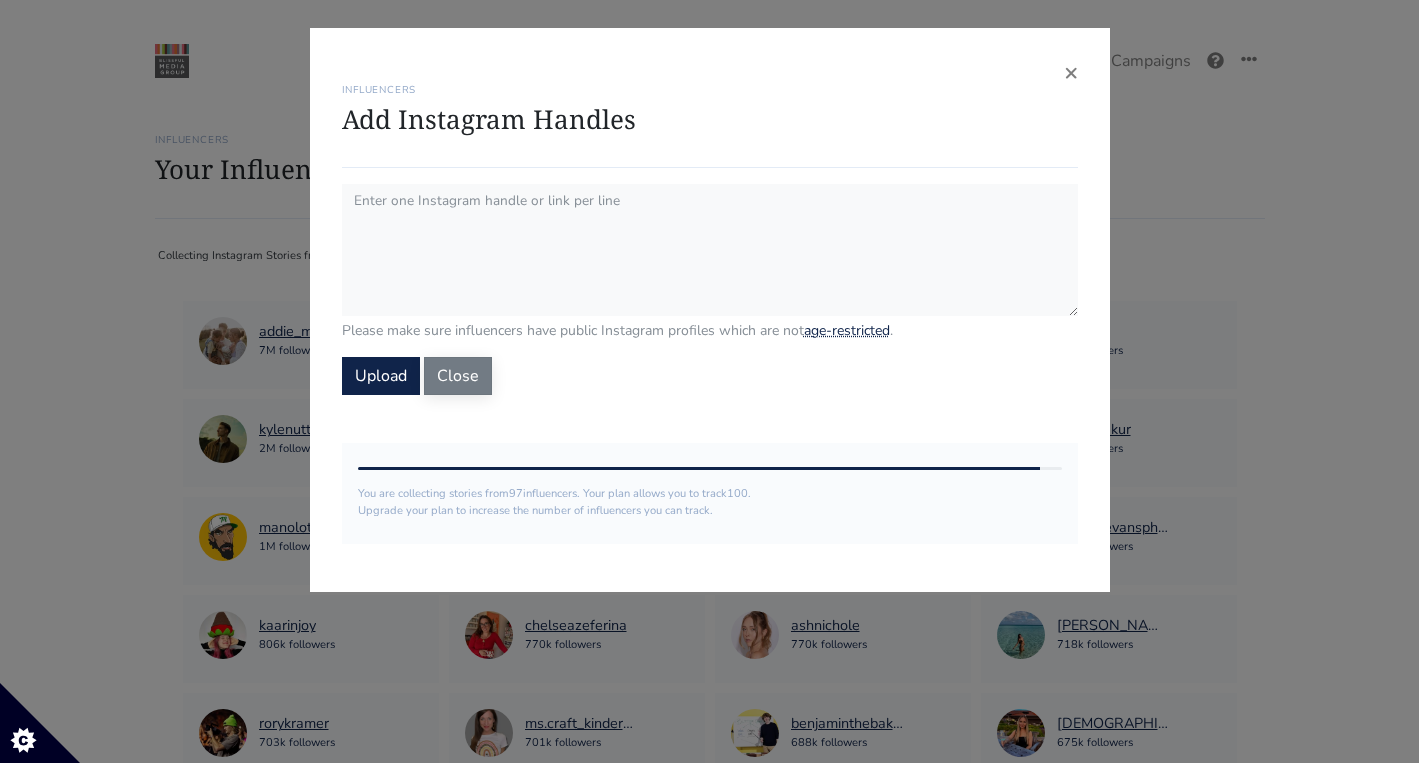click on "Close" at bounding box center [458, 376] 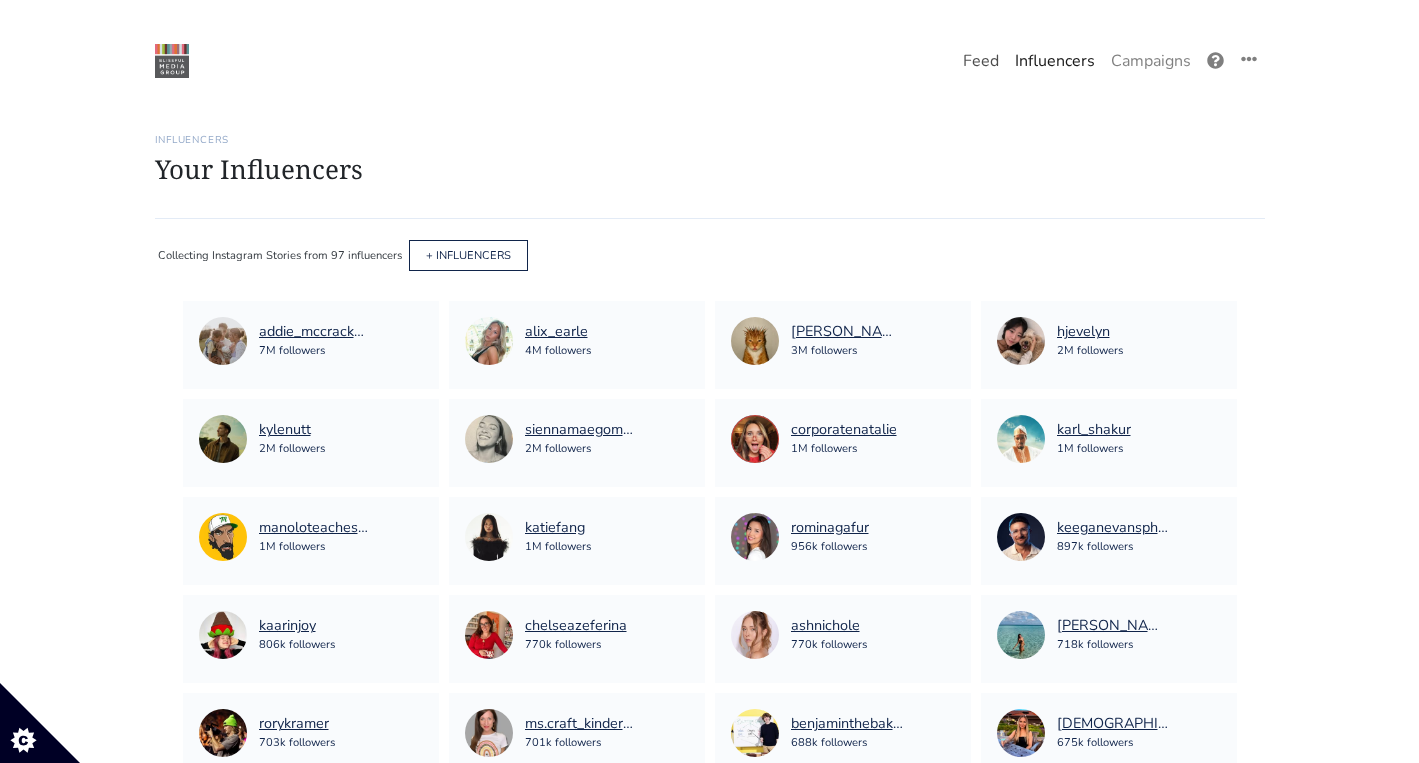click on "Feed" at bounding box center [981, 61] 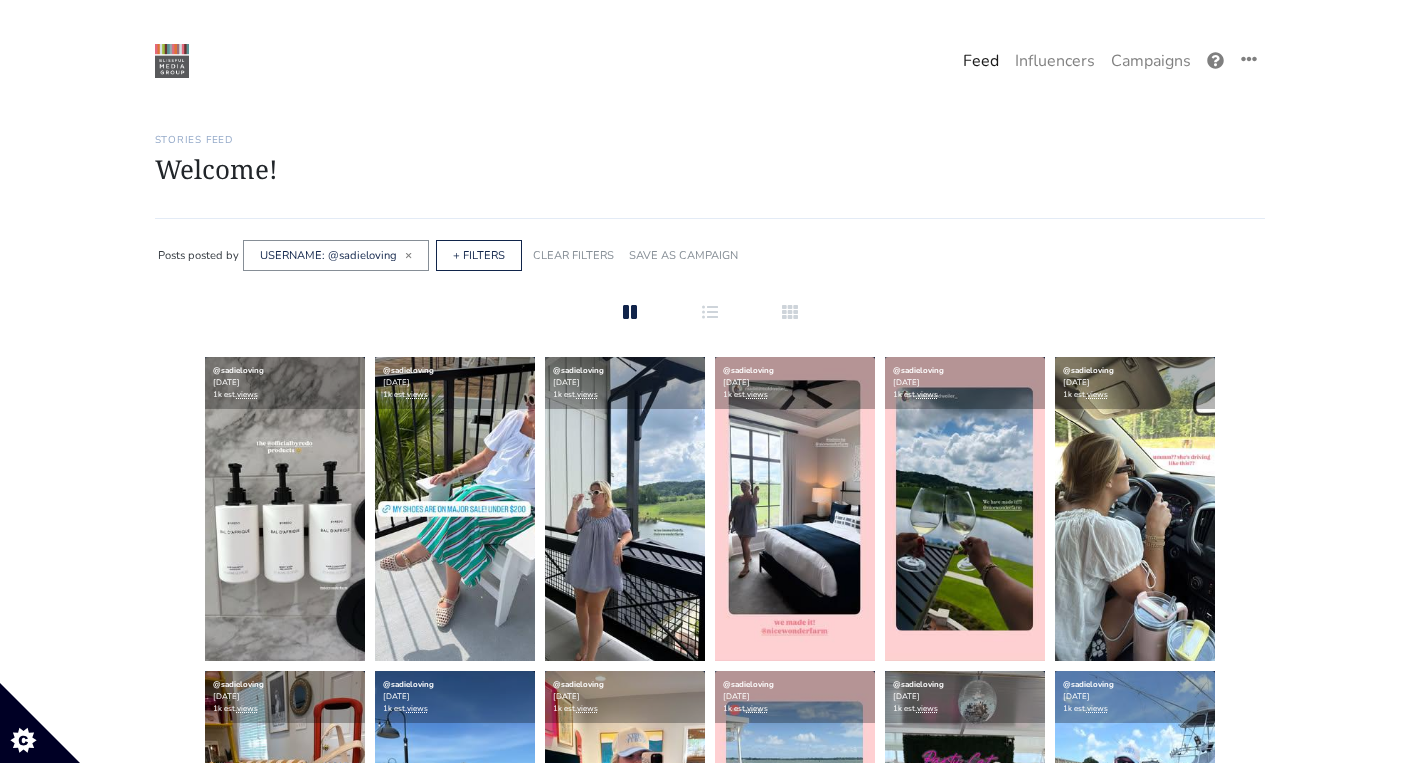 click on "USERNAME: @sadieloving
×" at bounding box center [336, 255] 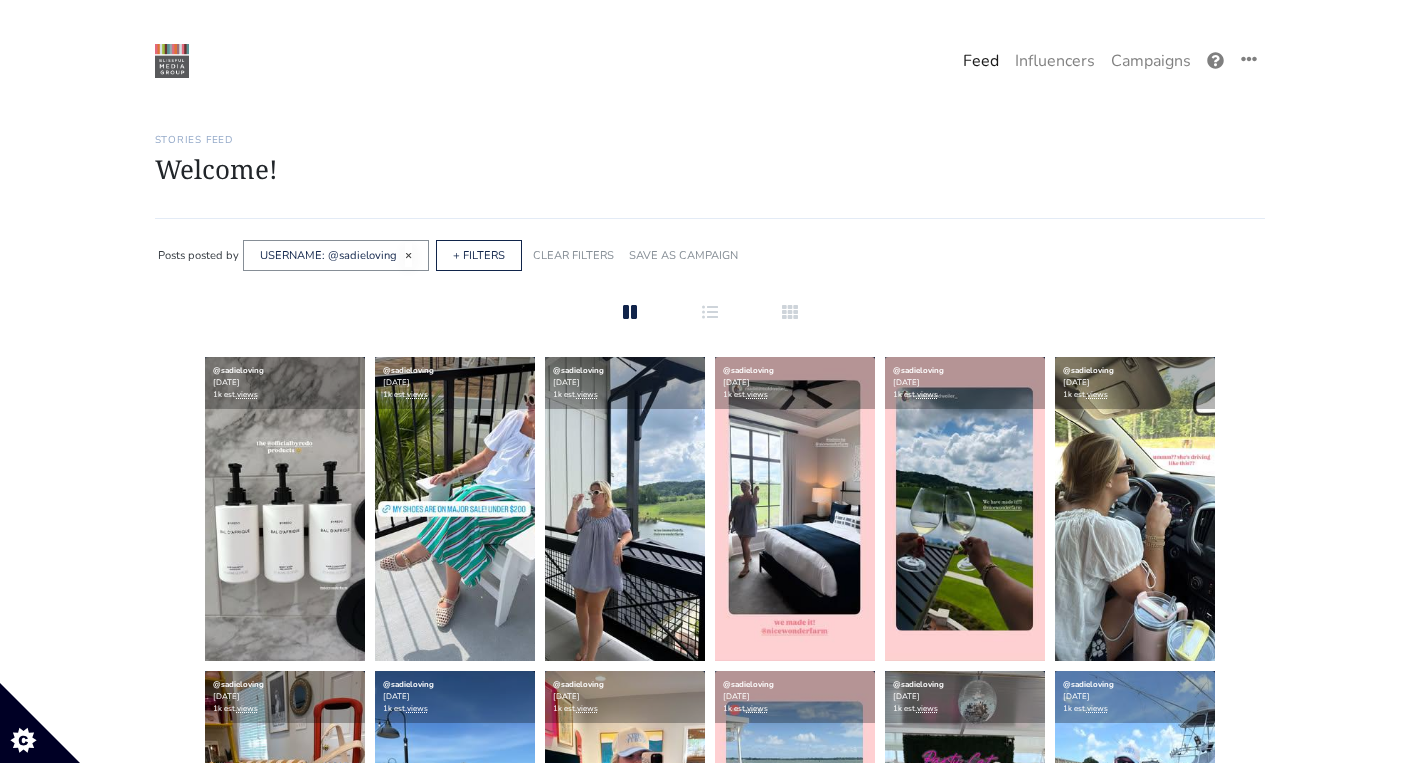 click on "×" at bounding box center [408, 255] 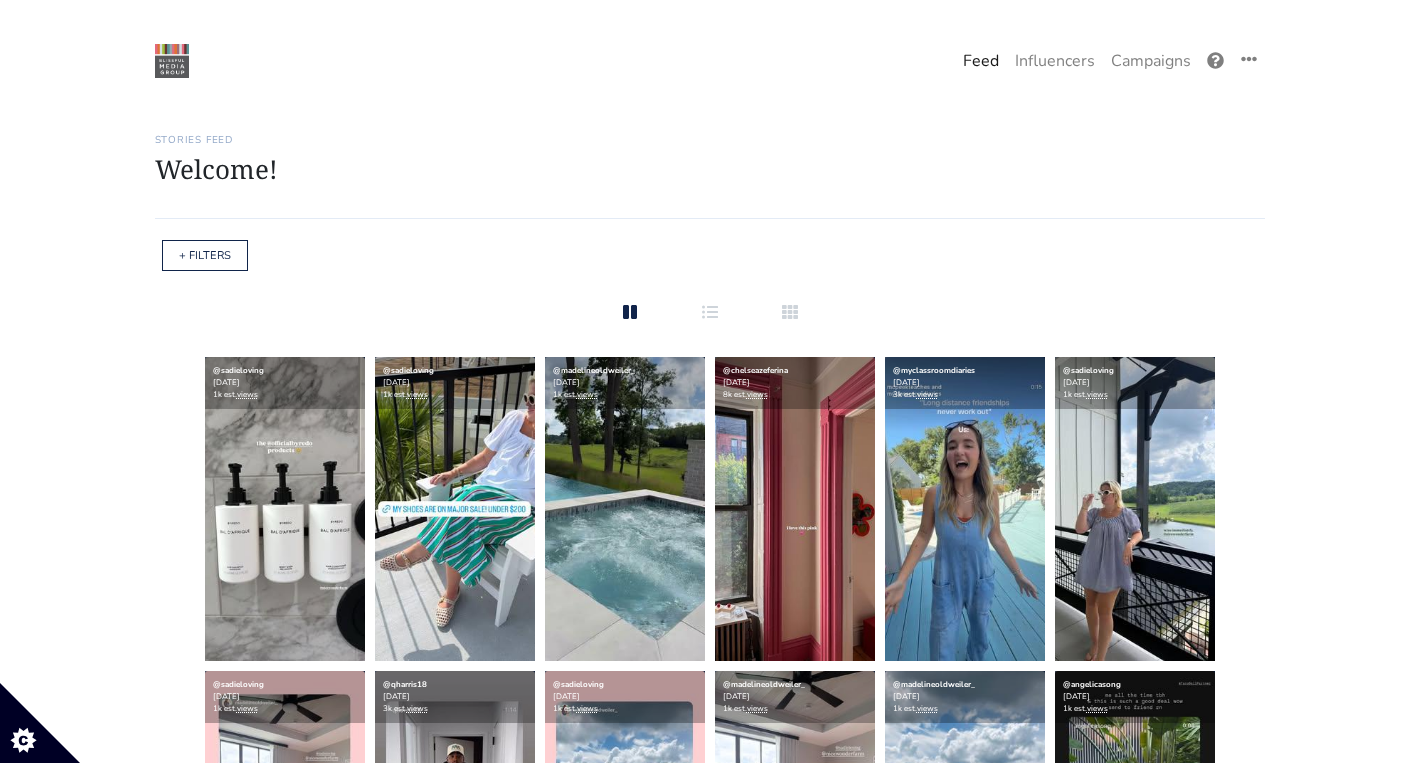 click on "+ FILTERS" at bounding box center (205, 255) 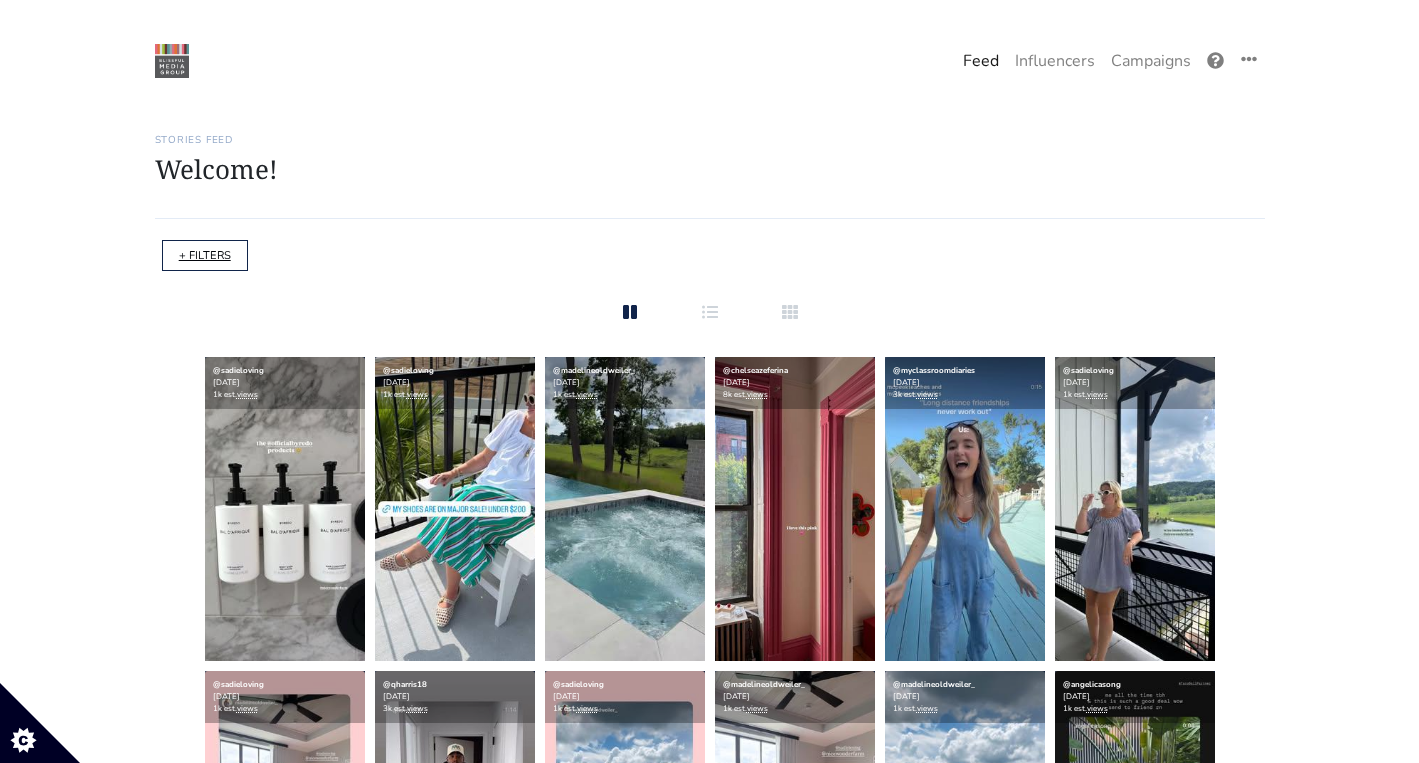 click on "+ FILTERS" at bounding box center [205, 255] 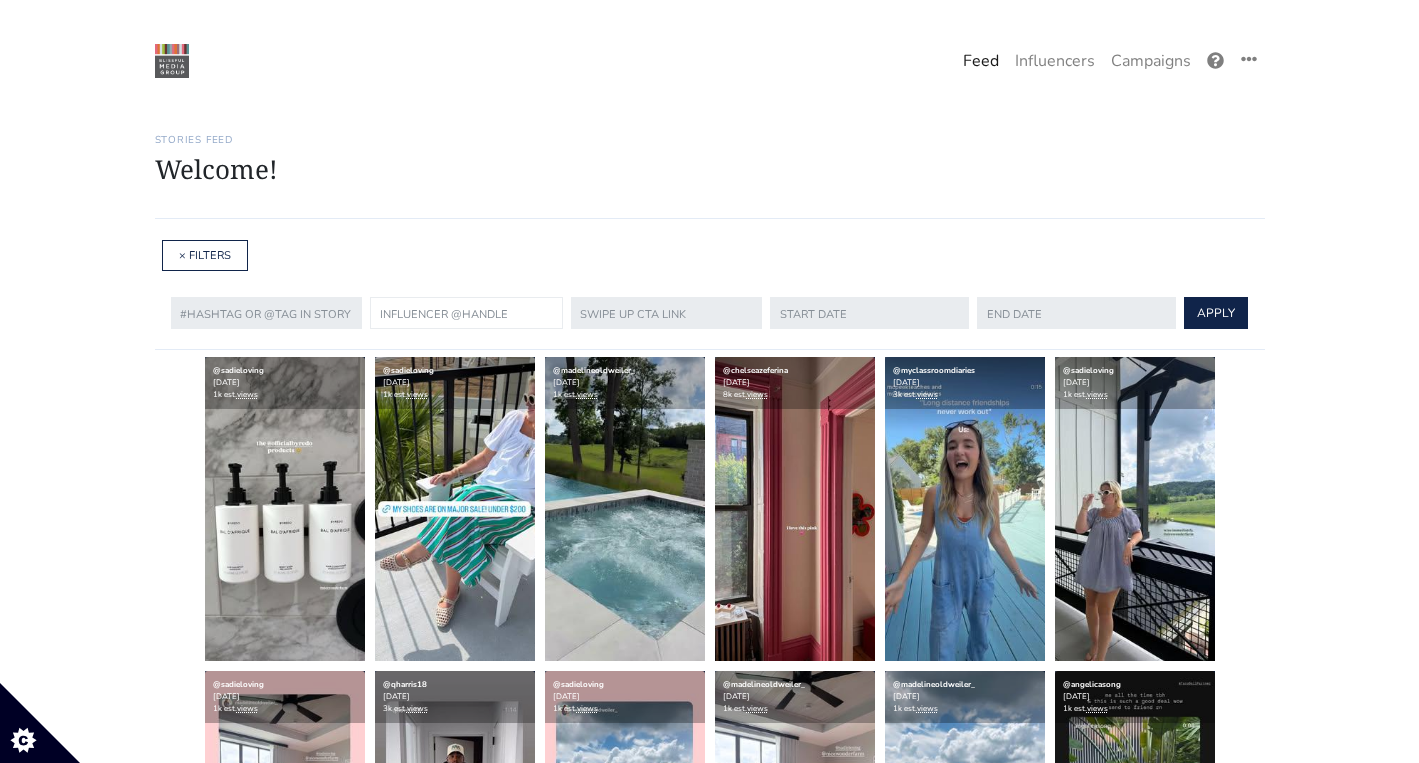 click at bounding box center (466, 313) 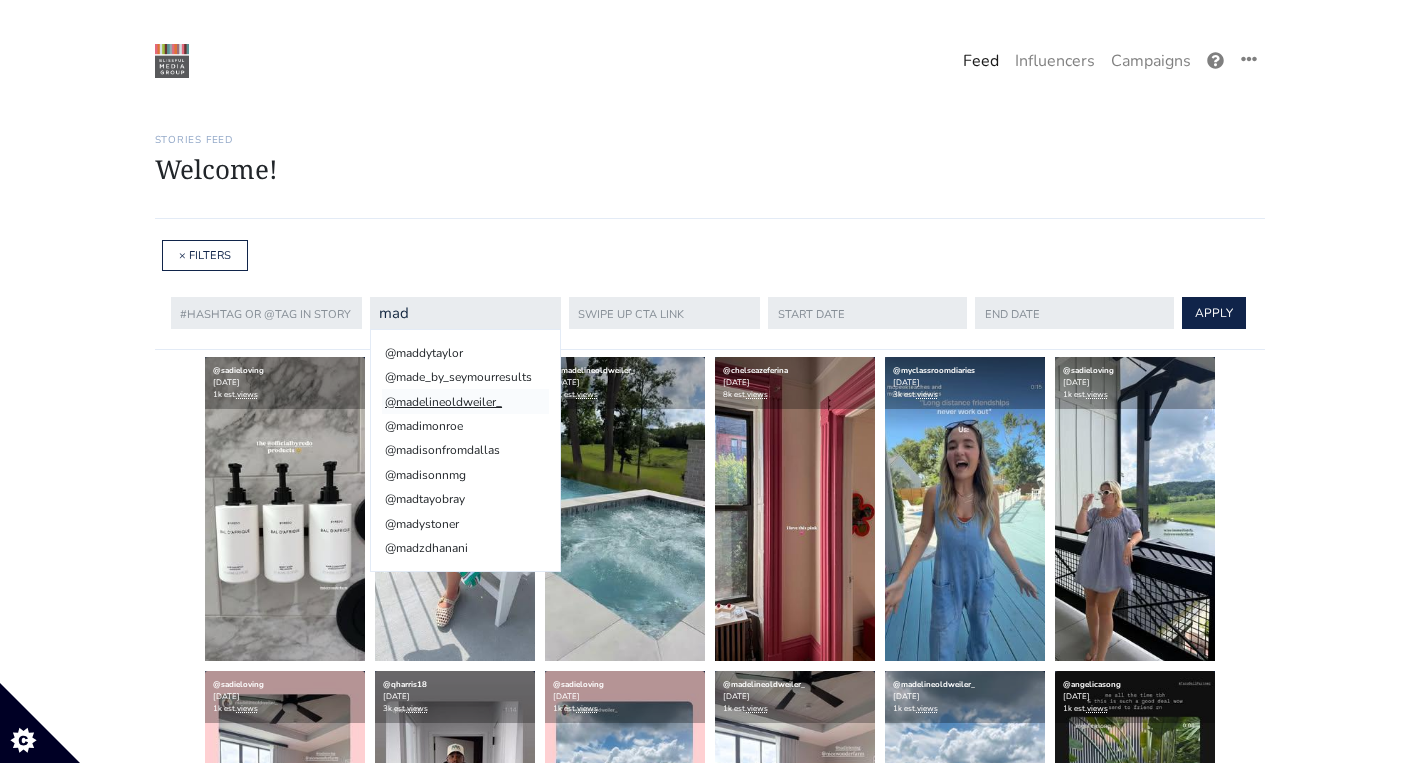 click on "@madelineoldweiler_" at bounding box center (465, 401) 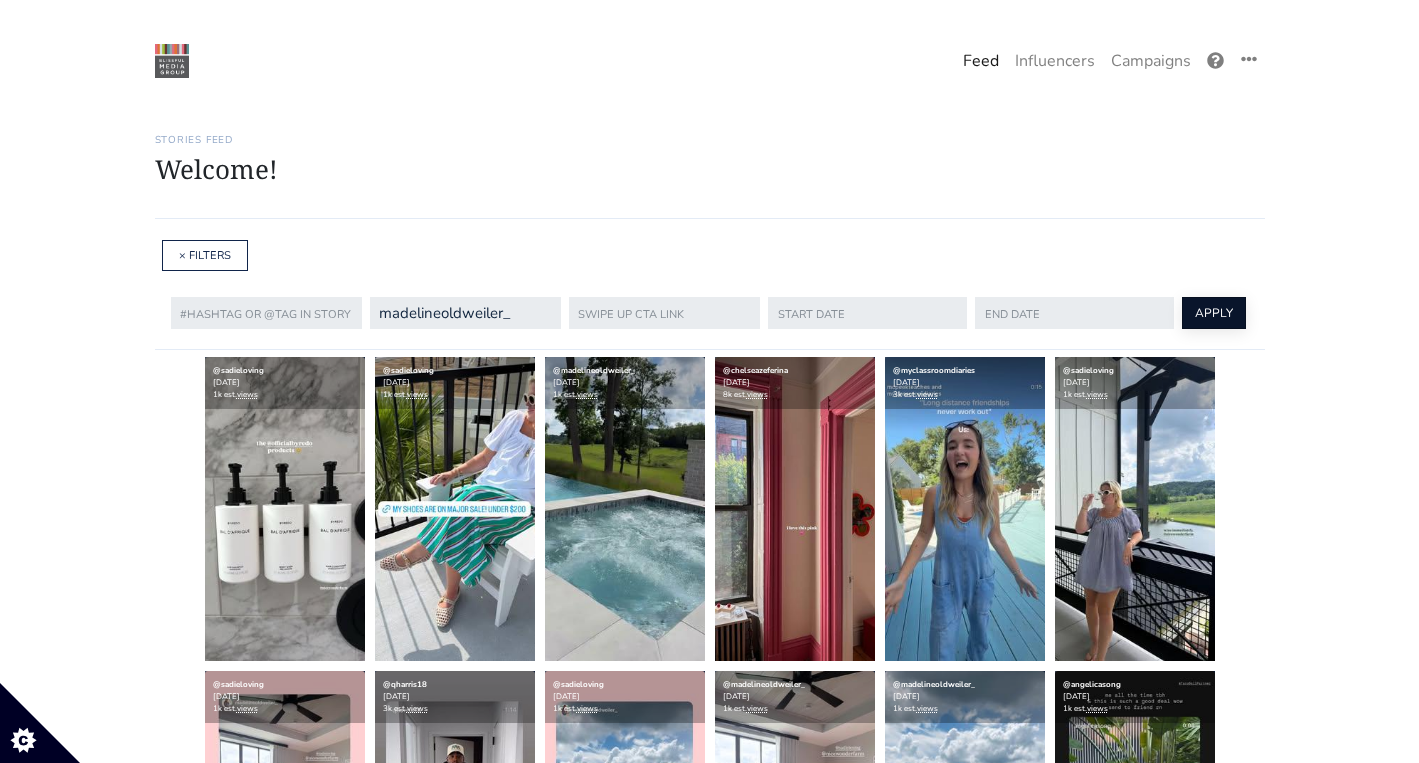 click on "APPLY" at bounding box center (1214, 313) 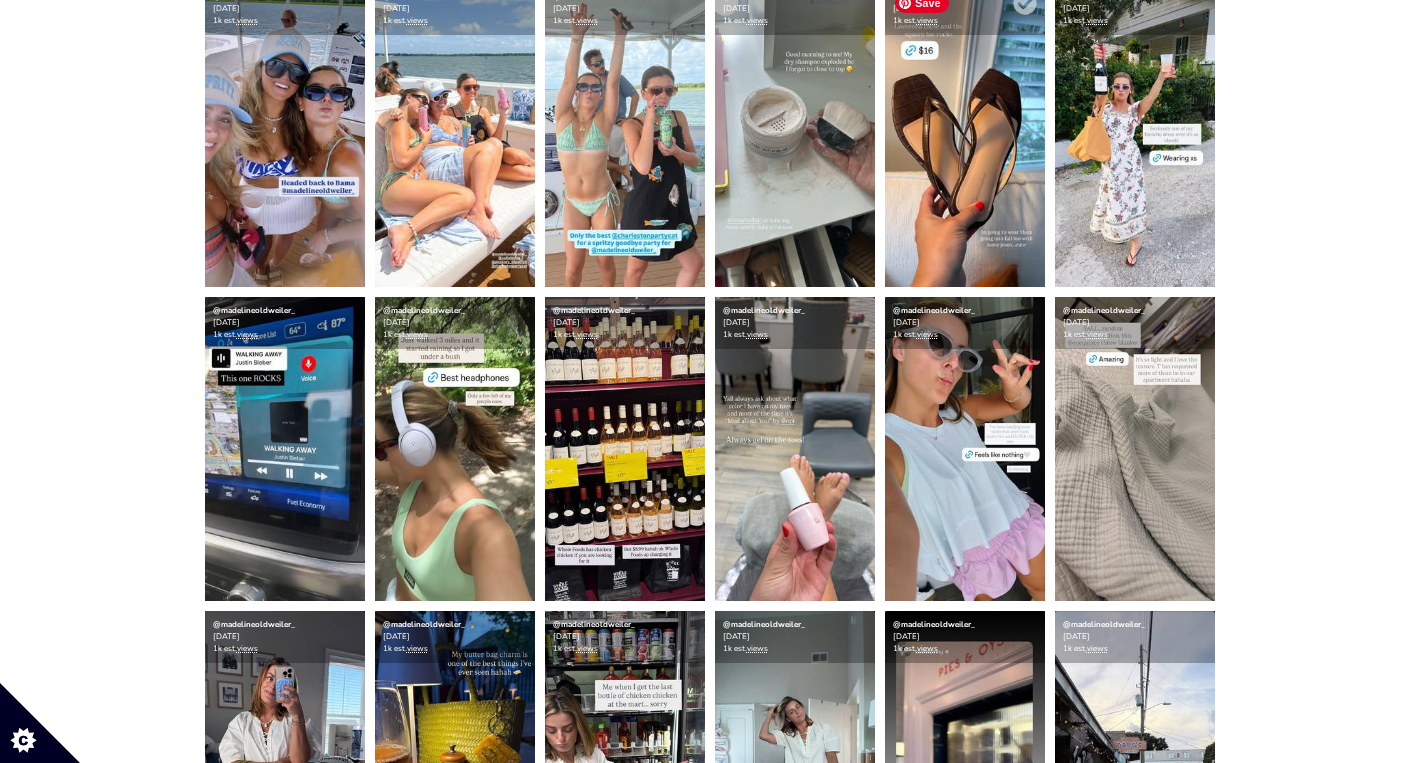 scroll, scrollTop: 765, scrollLeft: 0, axis: vertical 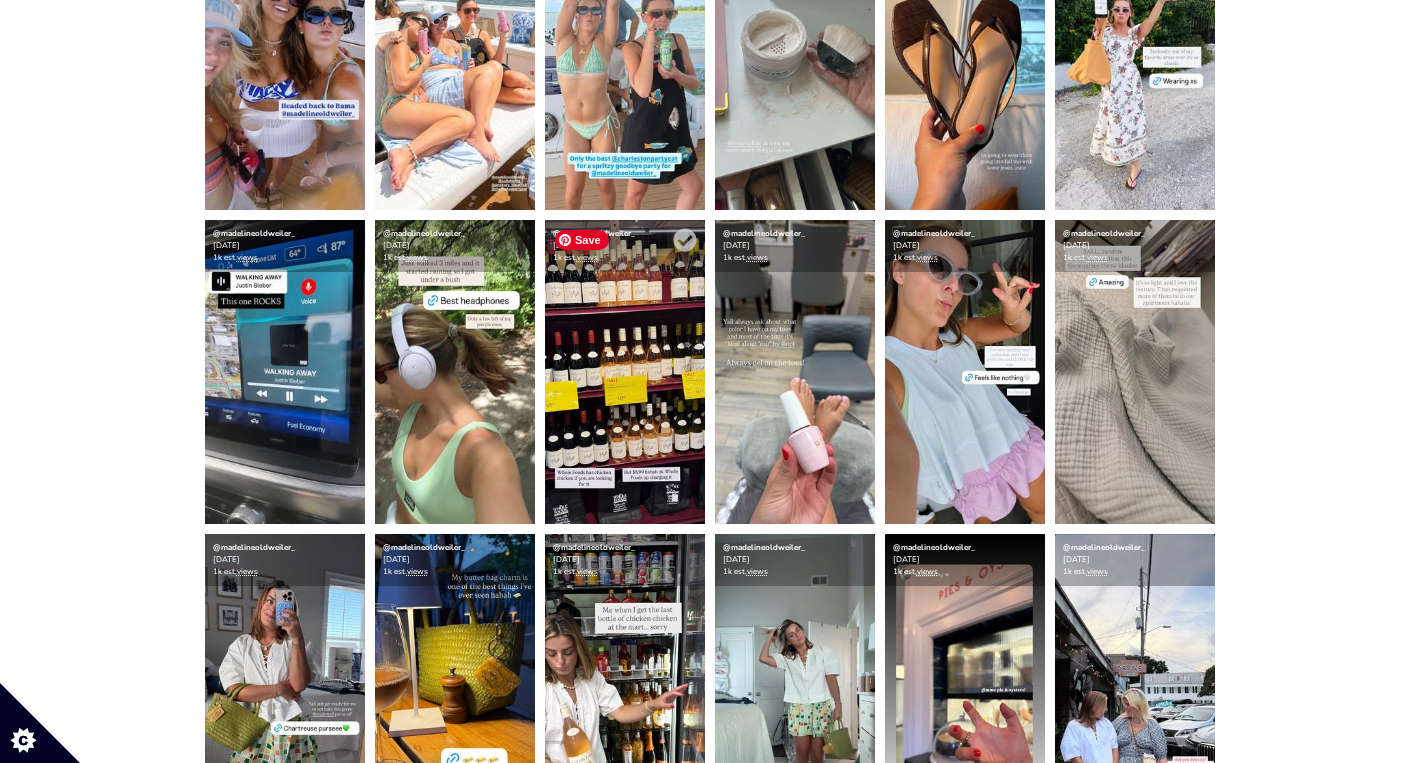 click at bounding box center (625, 372) 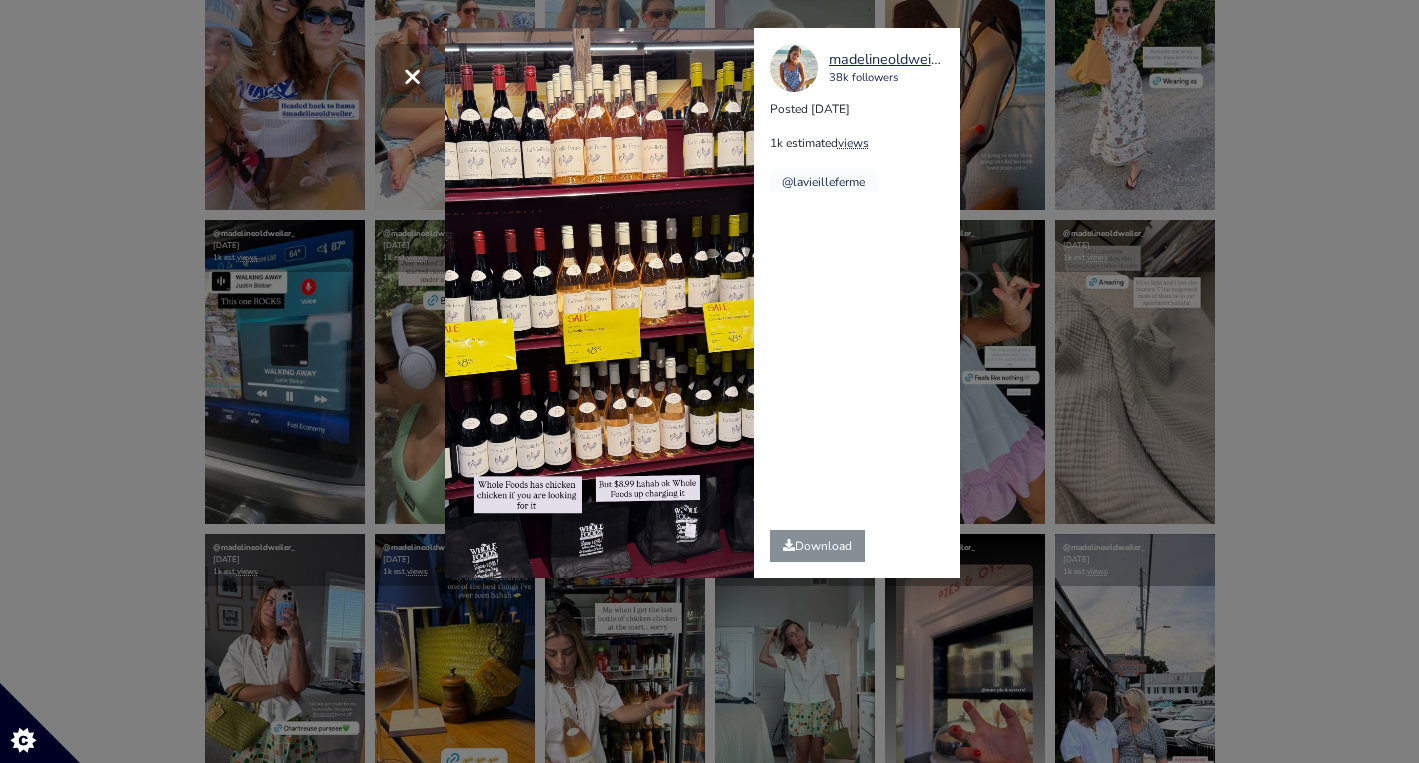 click on "×
madelineoldweiler_
38k followers
Posted [DATE]
1k
estimated
views
@lavieilleferme" at bounding box center (709, 381) 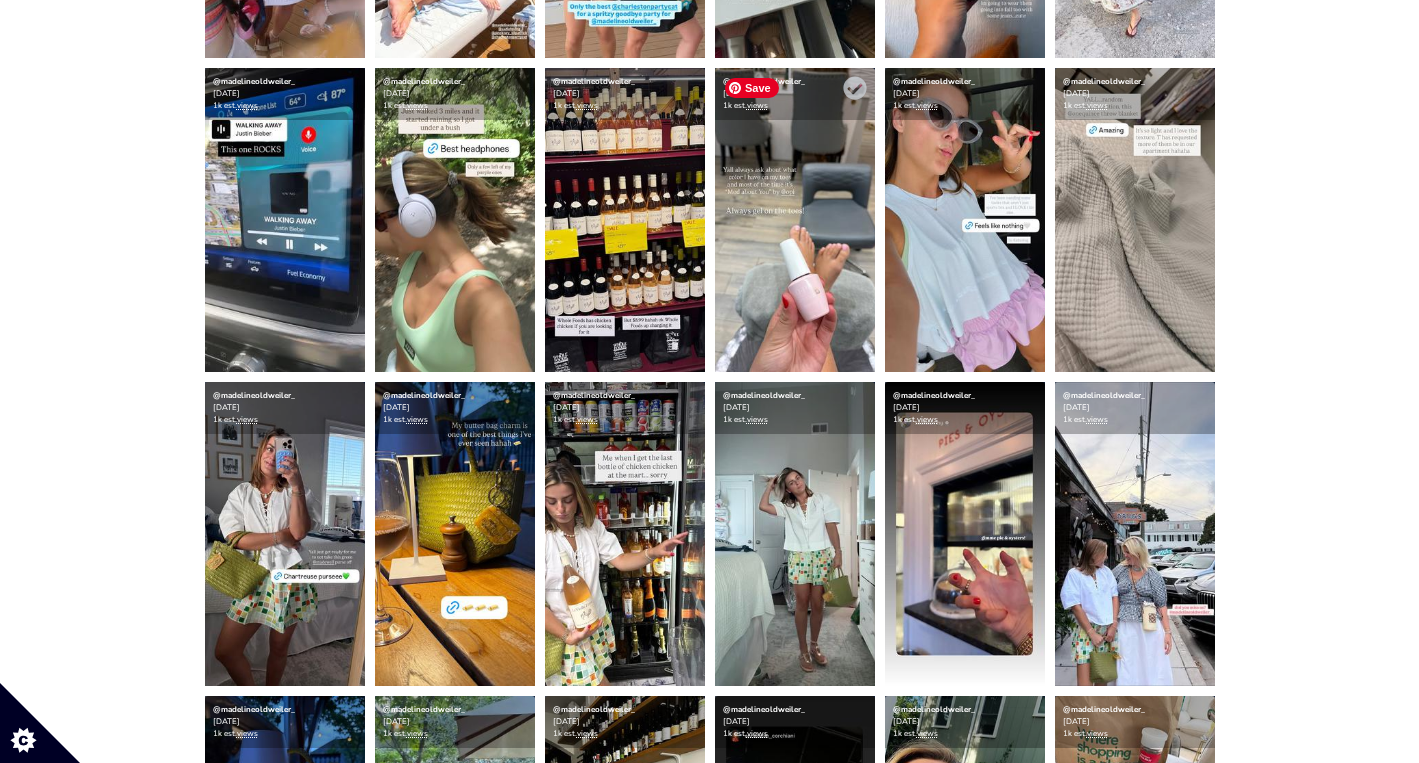 scroll, scrollTop: 935, scrollLeft: 0, axis: vertical 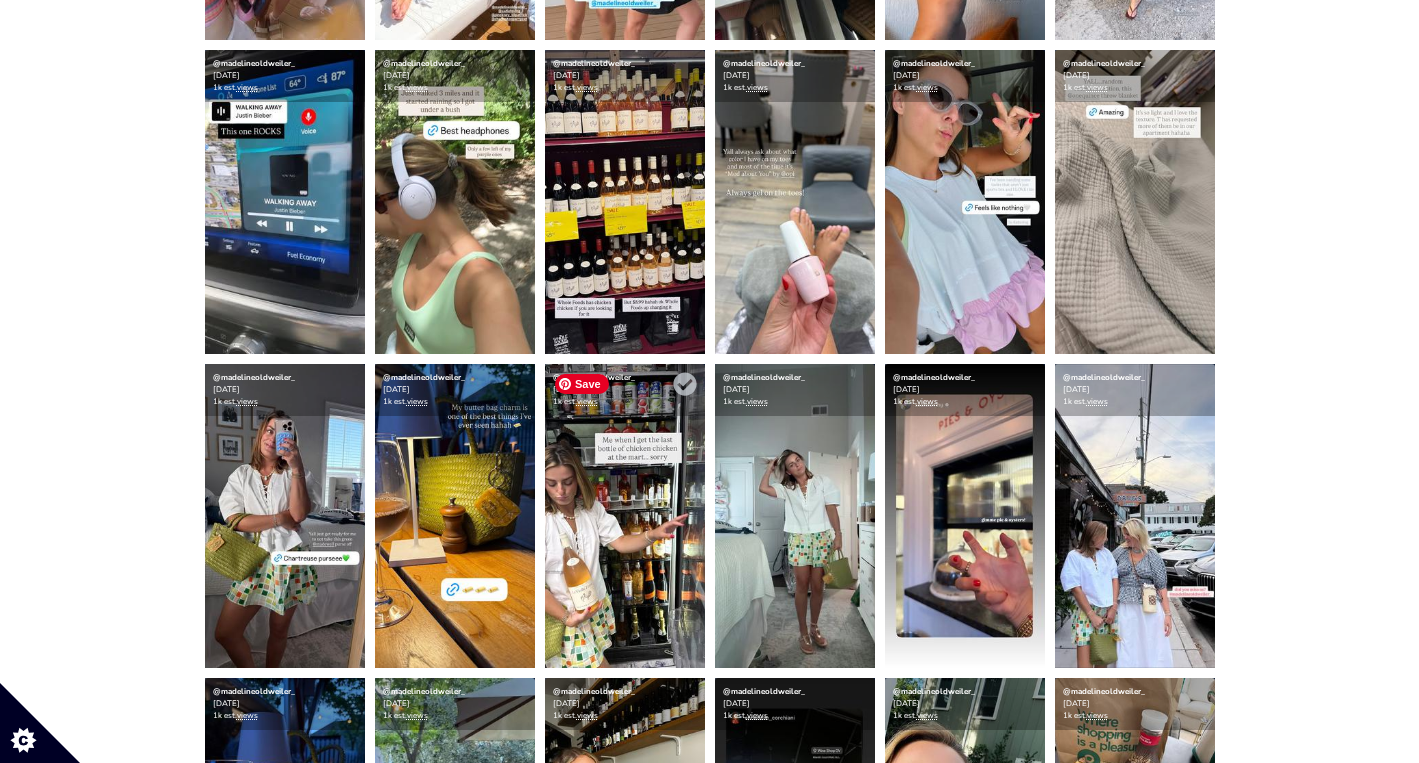 click at bounding box center (625, 516) 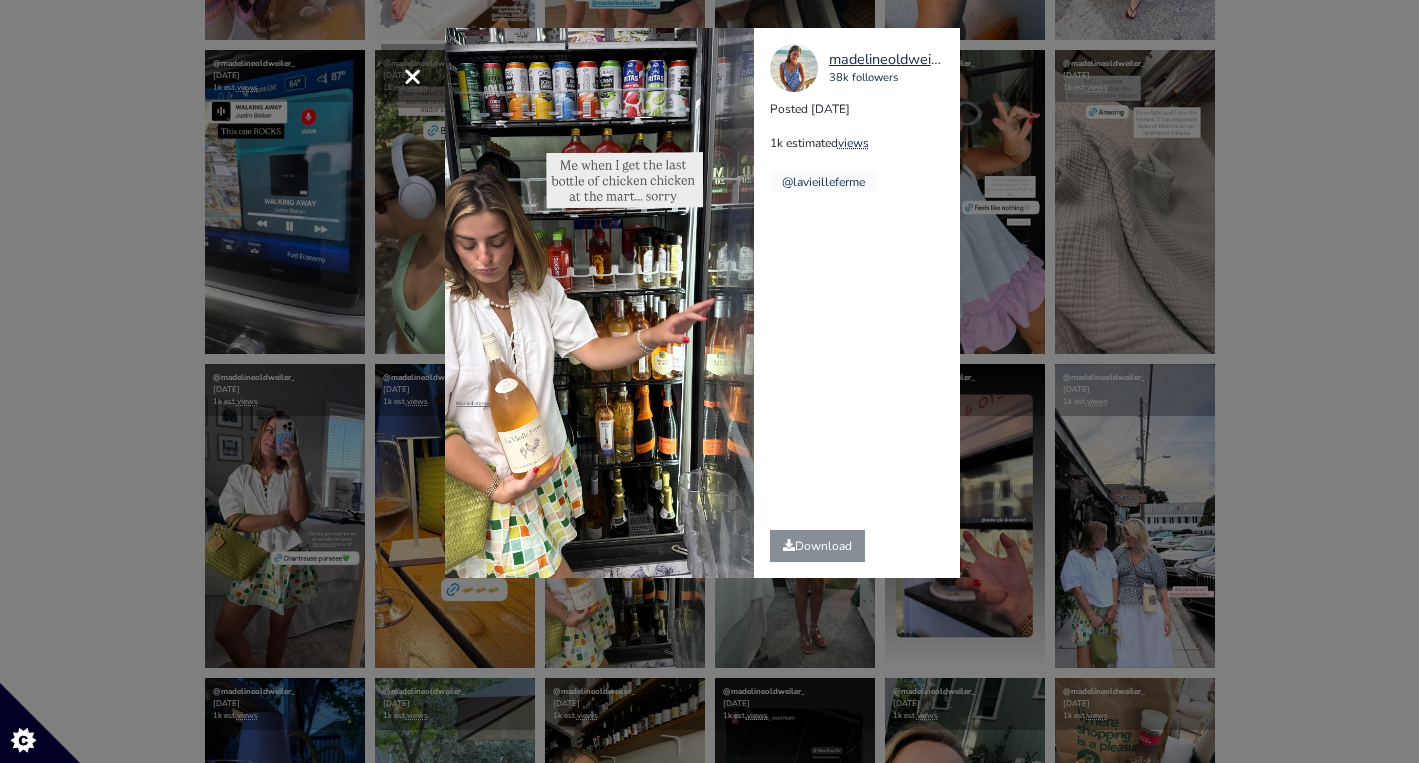 click on "×
madelineoldweiler_
38k followers
Posted [DATE]
1k
estimated
views
@lavieilleferme" at bounding box center (709, 381) 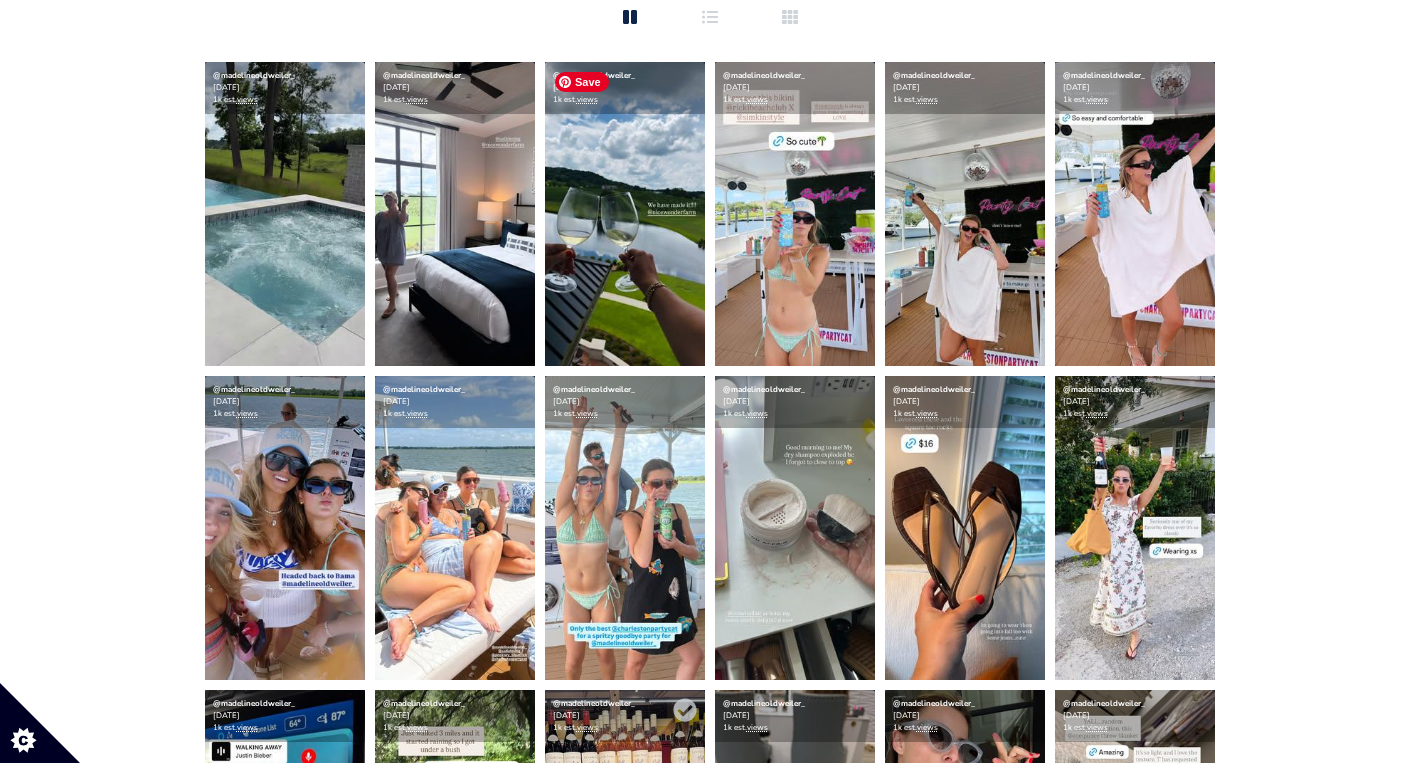 scroll, scrollTop: 397, scrollLeft: 0, axis: vertical 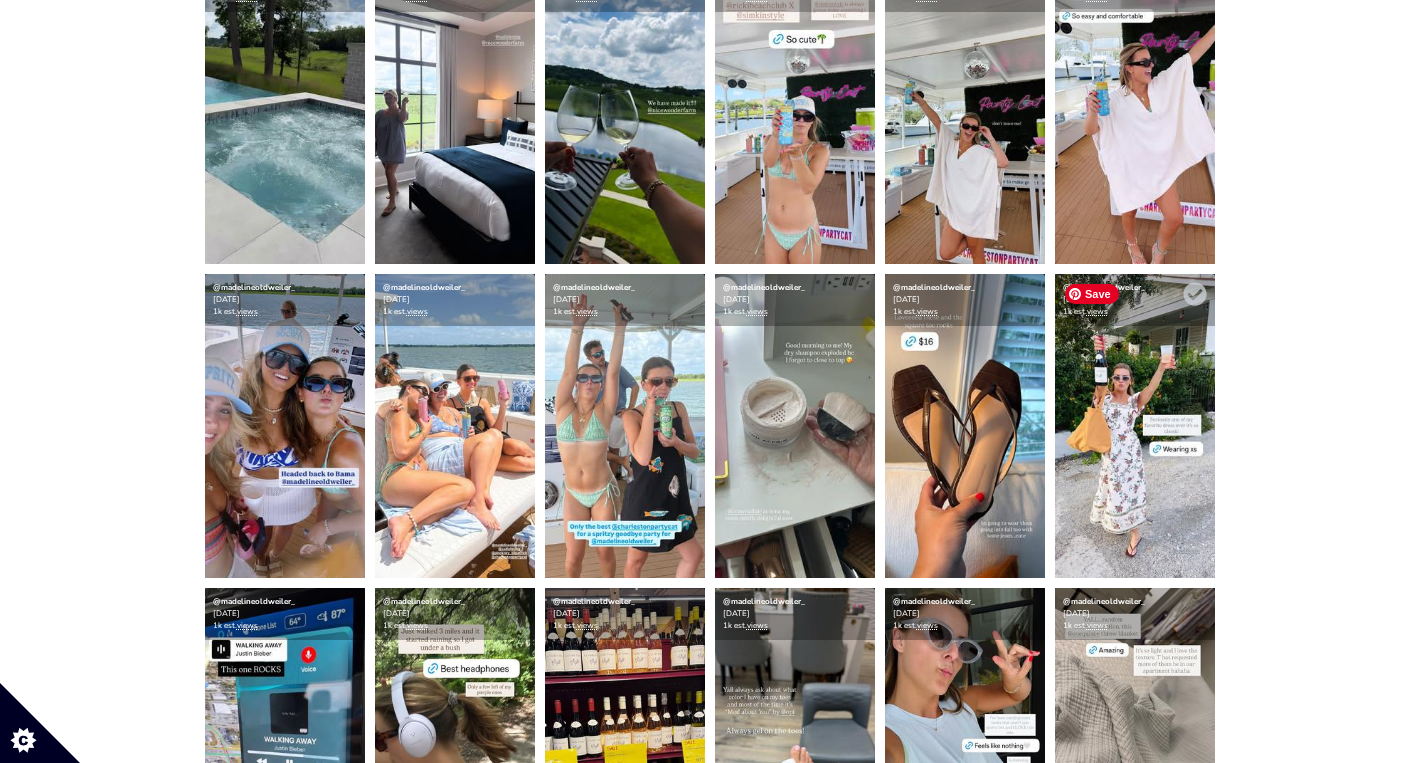 click at bounding box center (1135, 426) 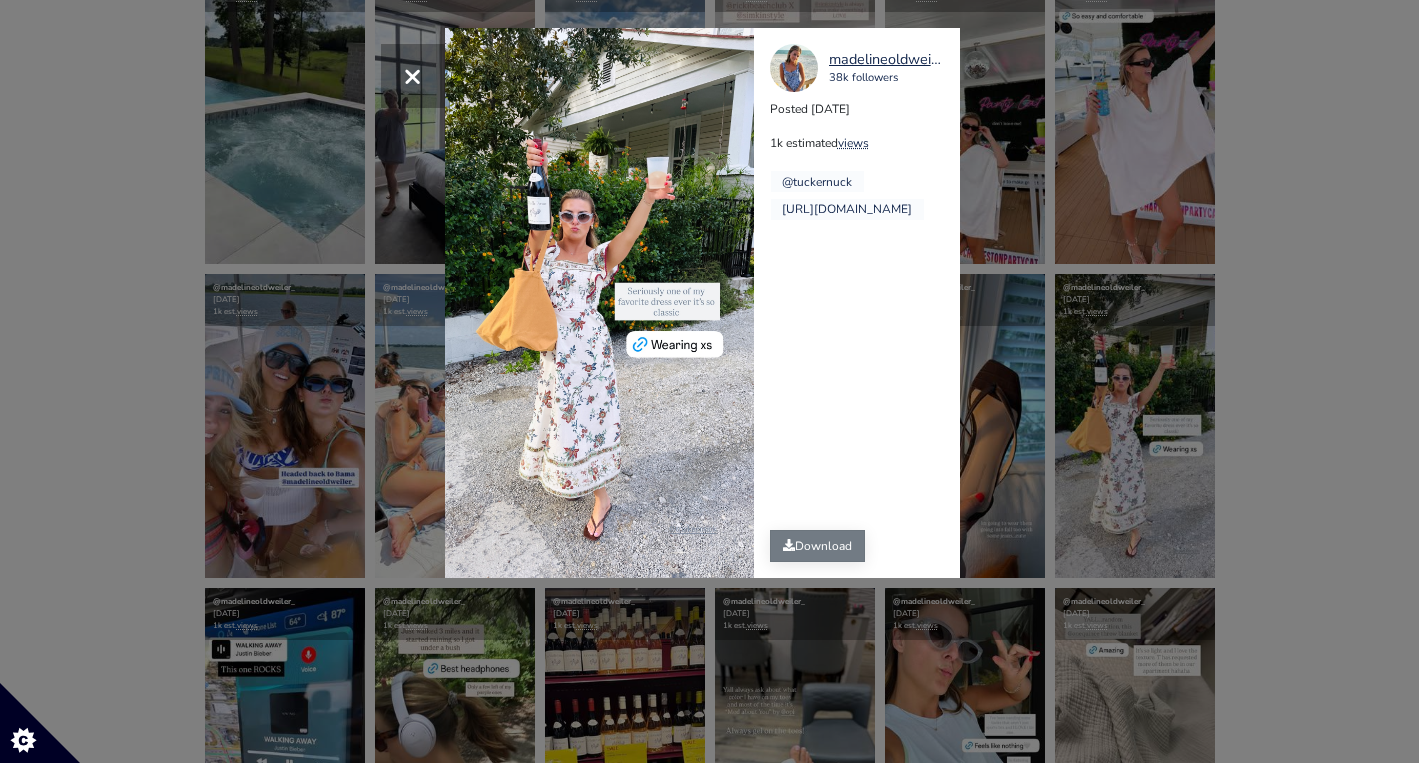click on "Download" at bounding box center [817, 546] 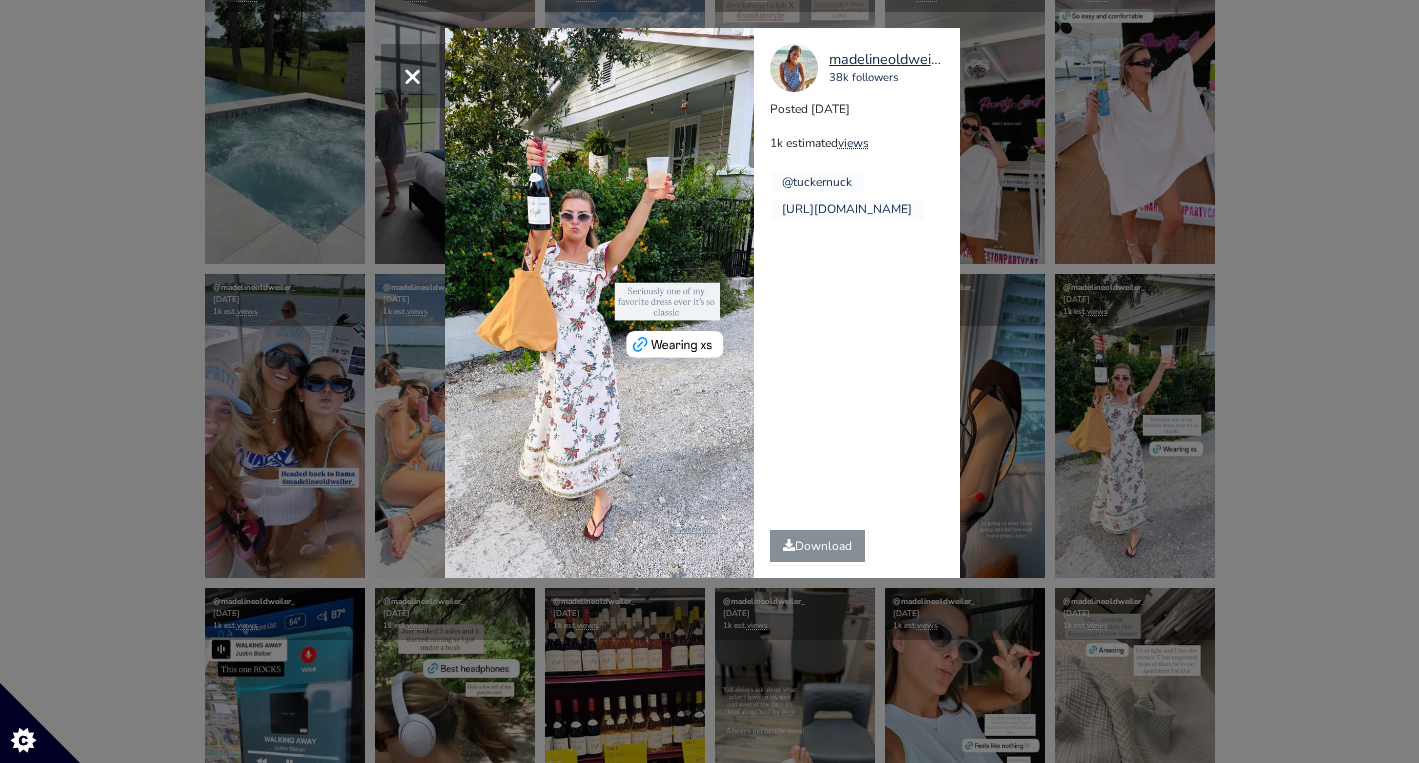 click on "×
madelineoldweiler_
38k followers
Posted [DATE]
1k
estimated
views
@tuckernuck" at bounding box center [709, 381] 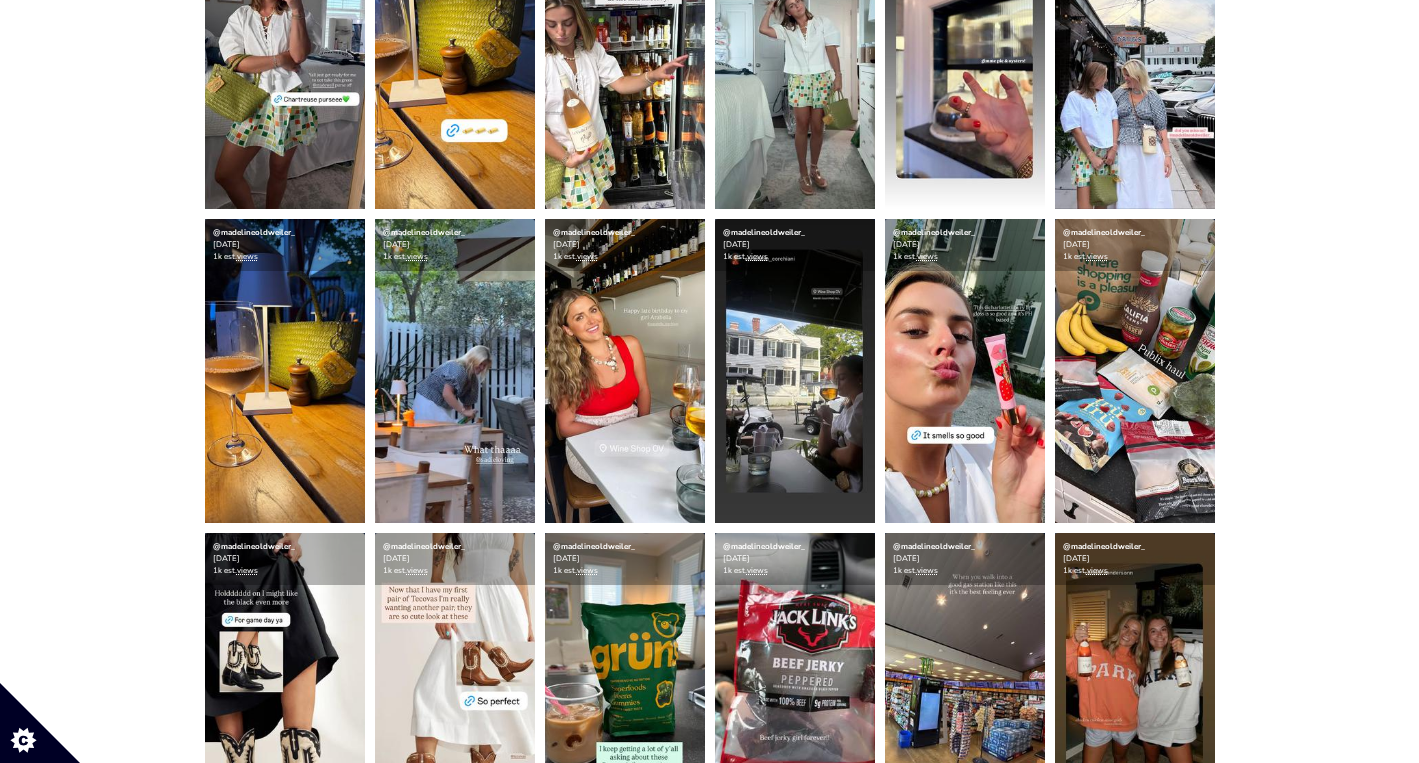 scroll, scrollTop: 1399, scrollLeft: 0, axis: vertical 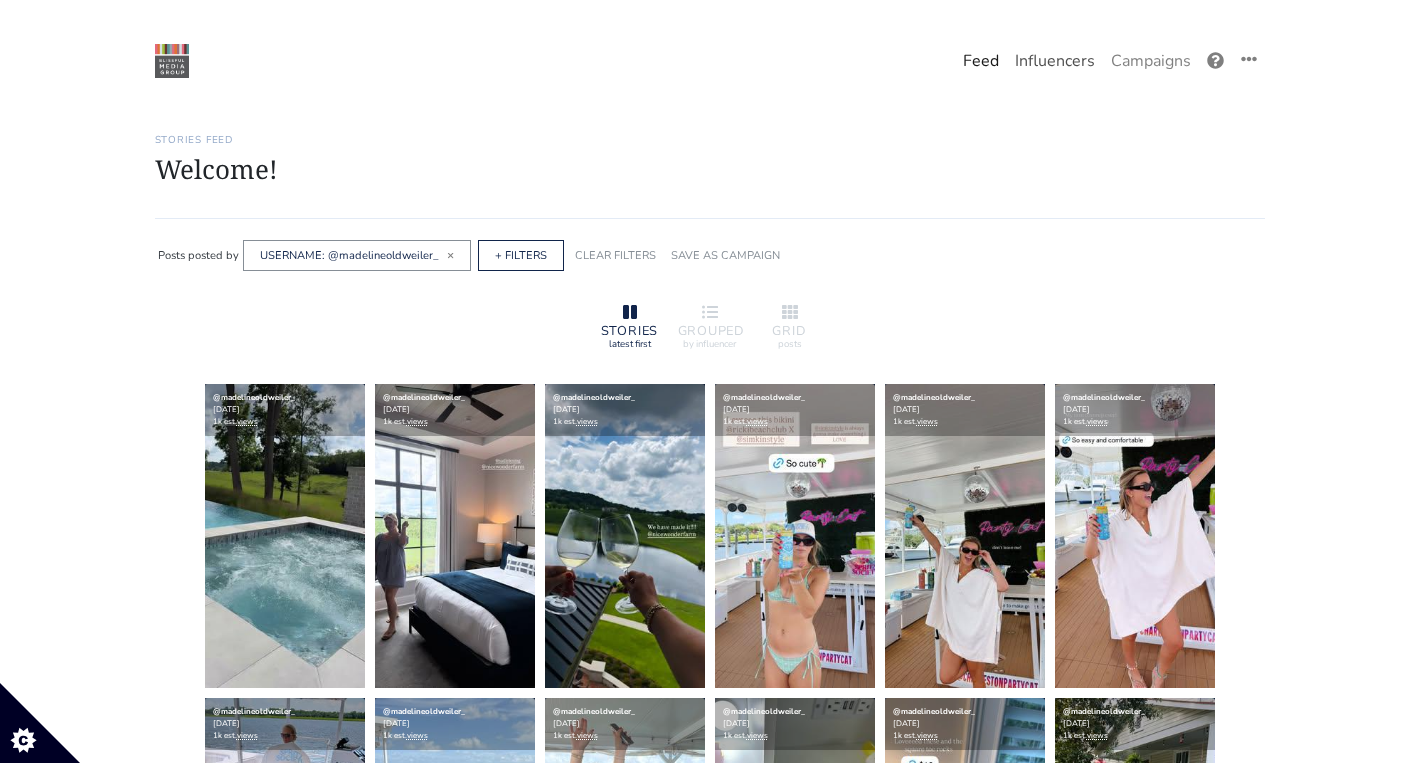 click on "Influencers" at bounding box center [1055, 61] 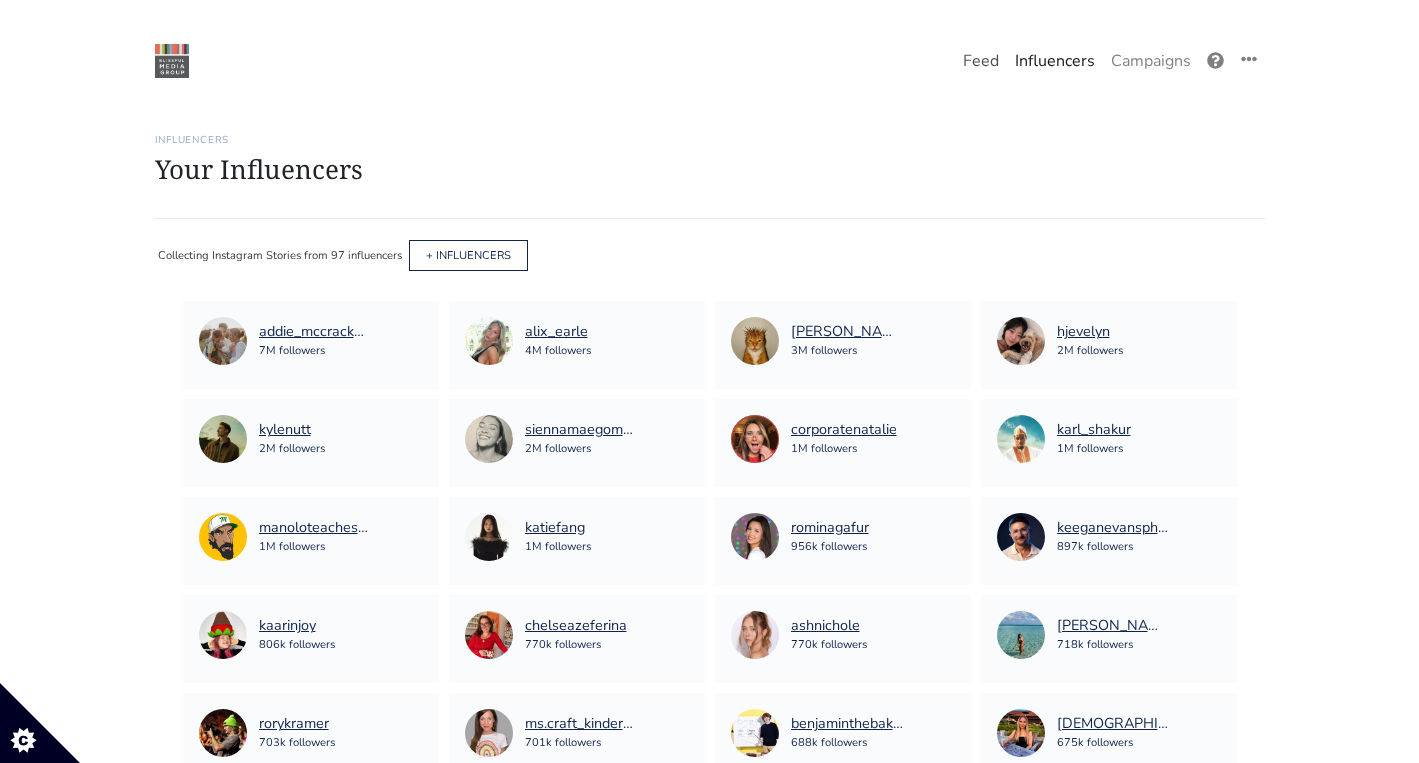 click on "Feed" at bounding box center [981, 61] 